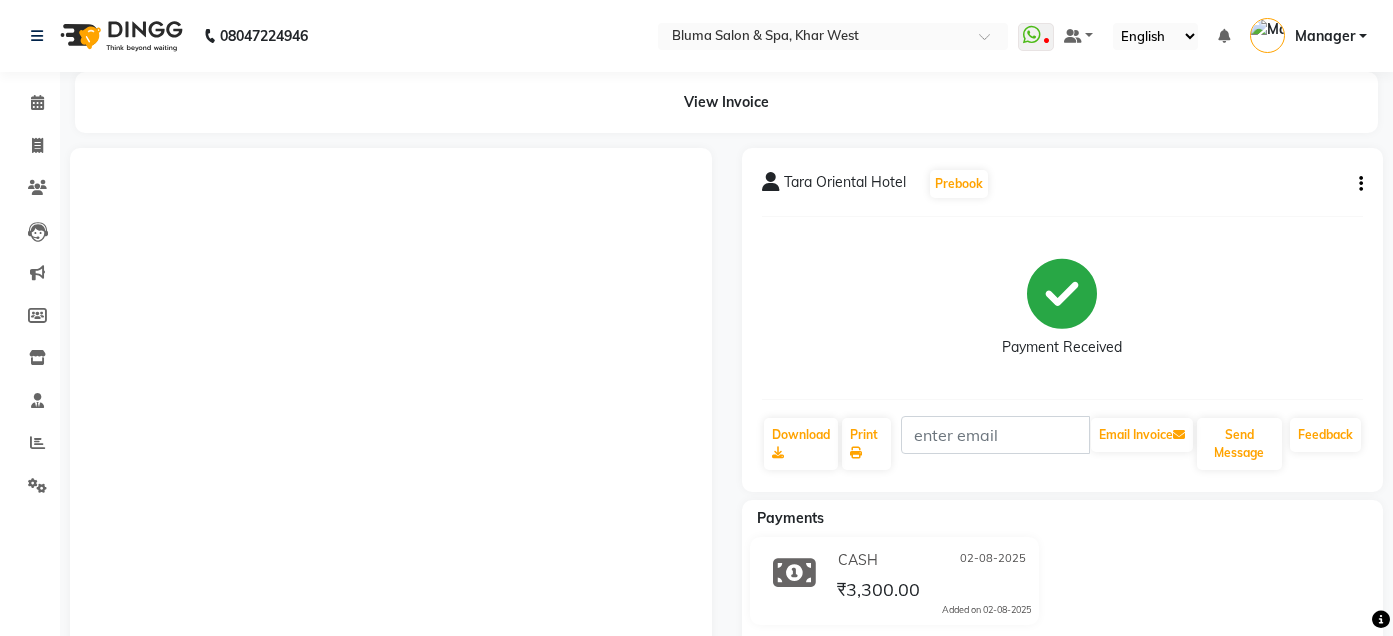 scroll, scrollTop: 260, scrollLeft: 0, axis: vertical 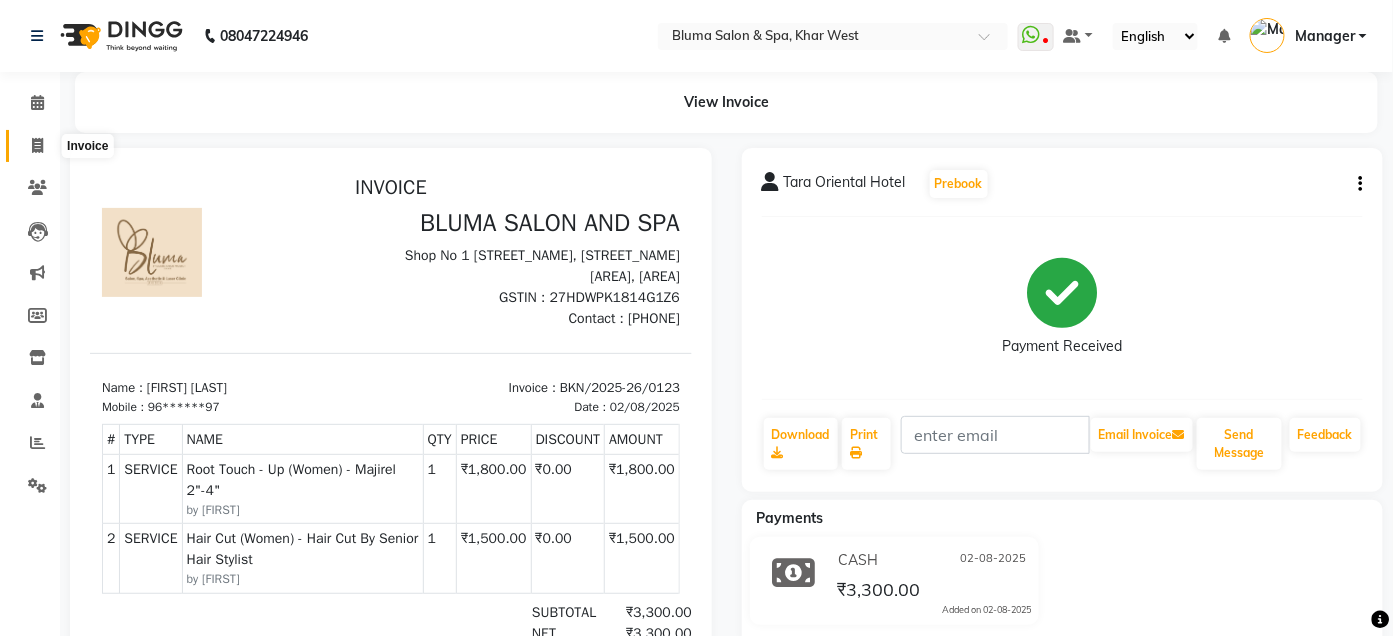 click 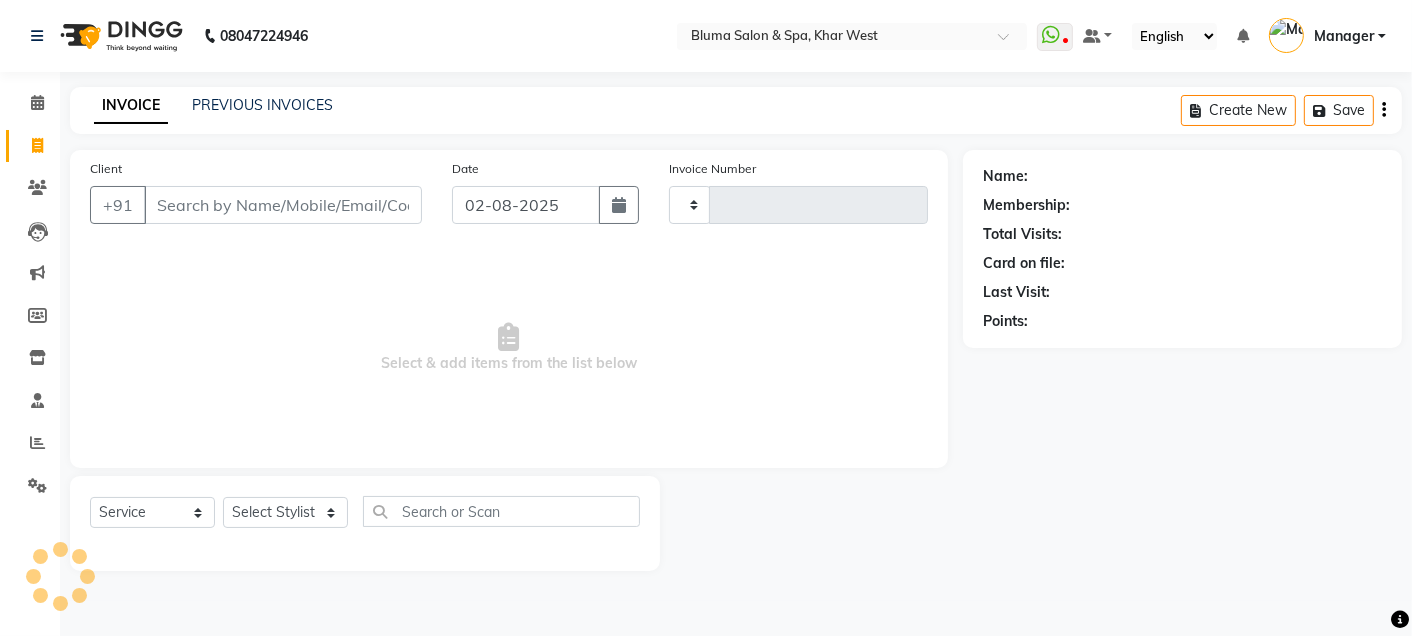 type on "0978" 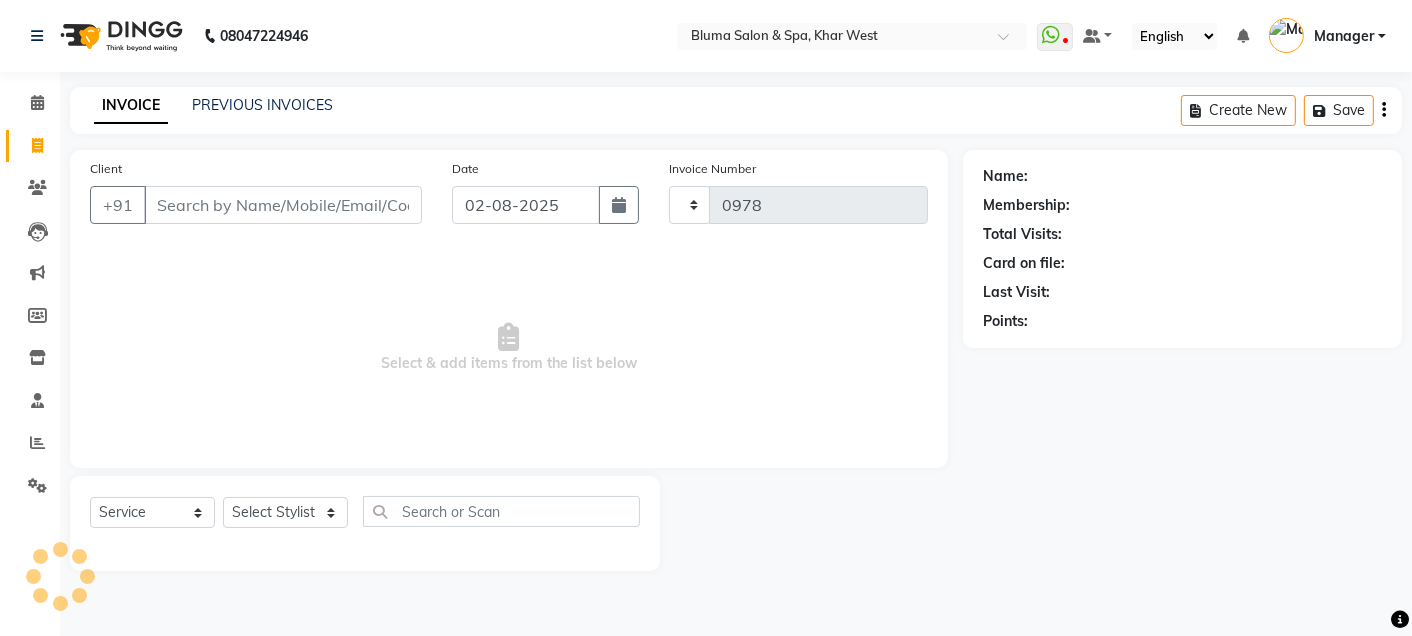 select on "3653" 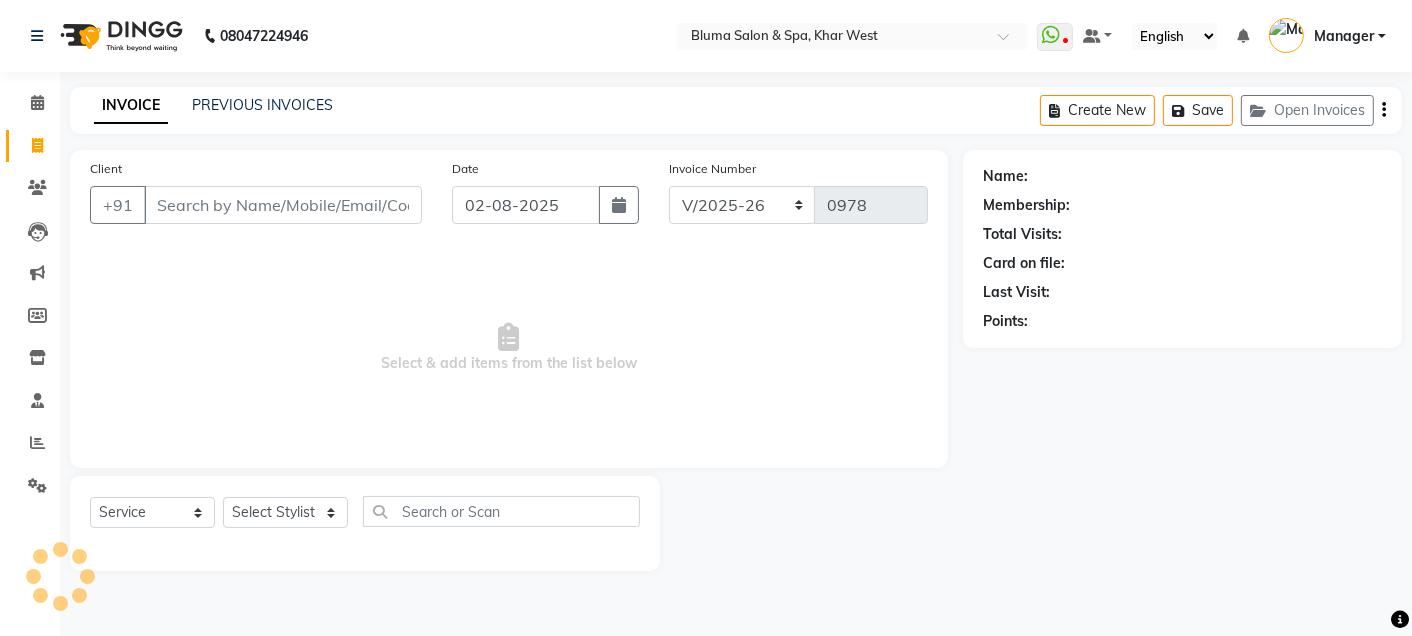 click on "Client" at bounding box center (283, 205) 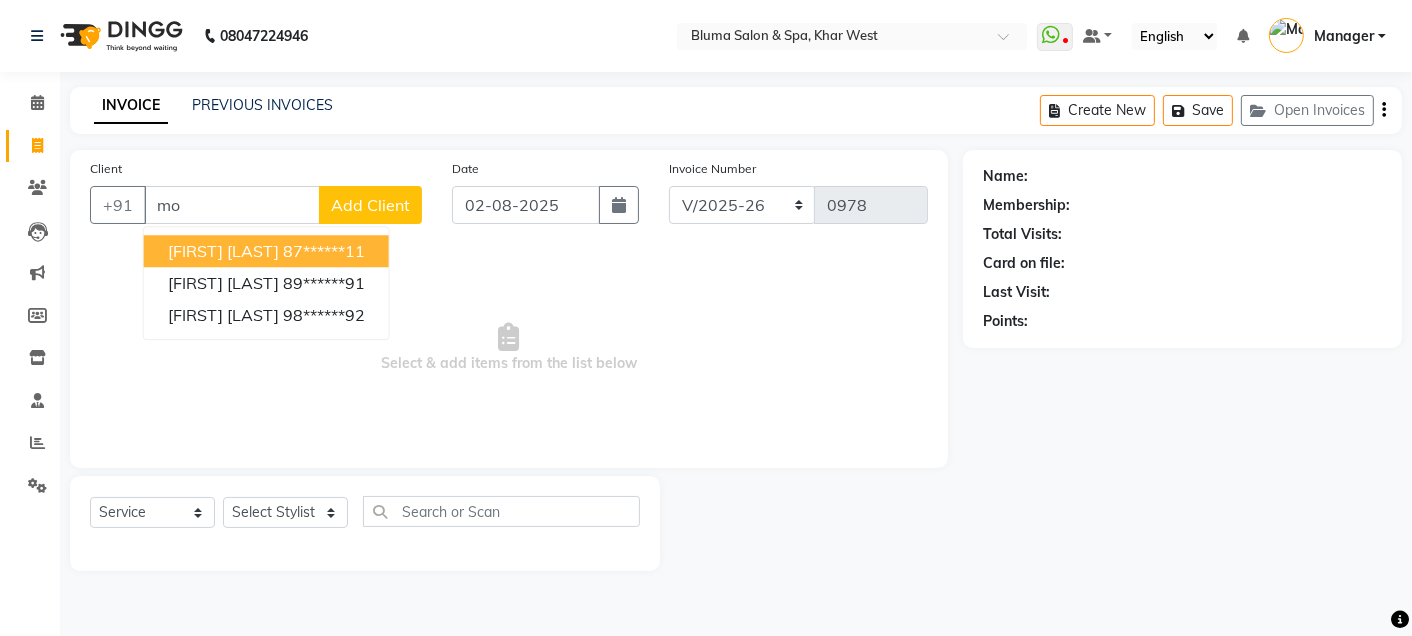 type on "m" 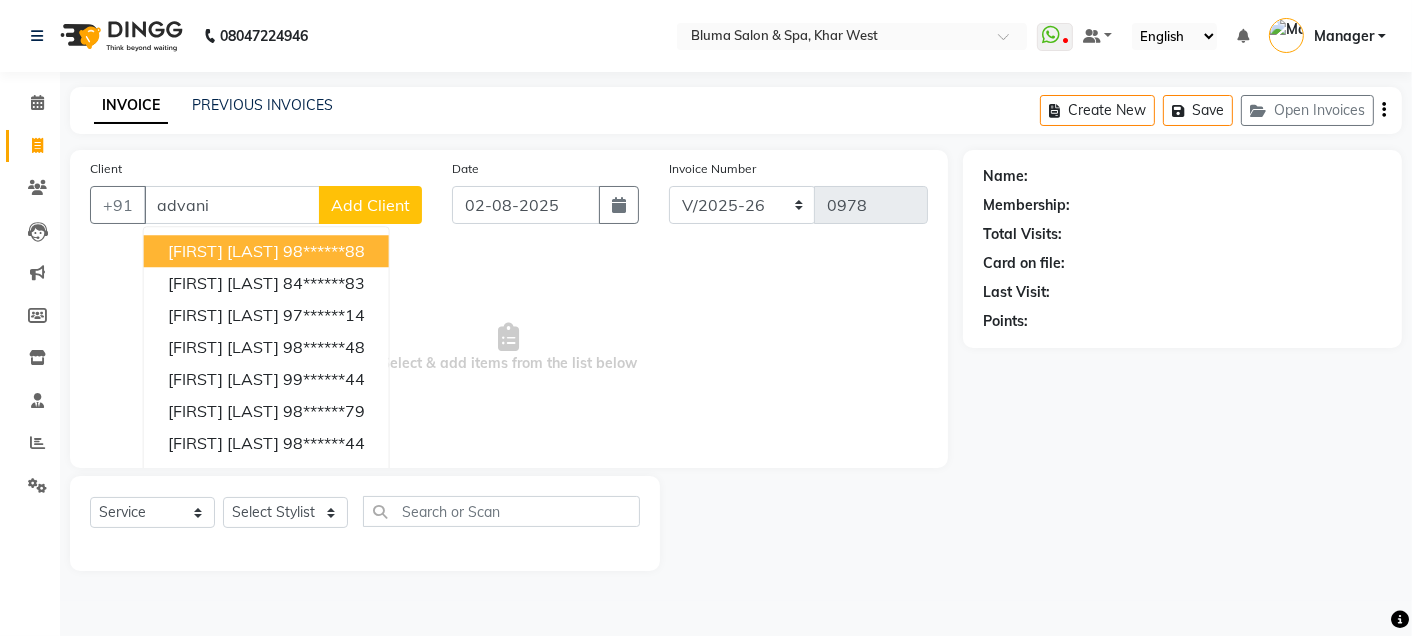 click on "advani" at bounding box center [232, 205] 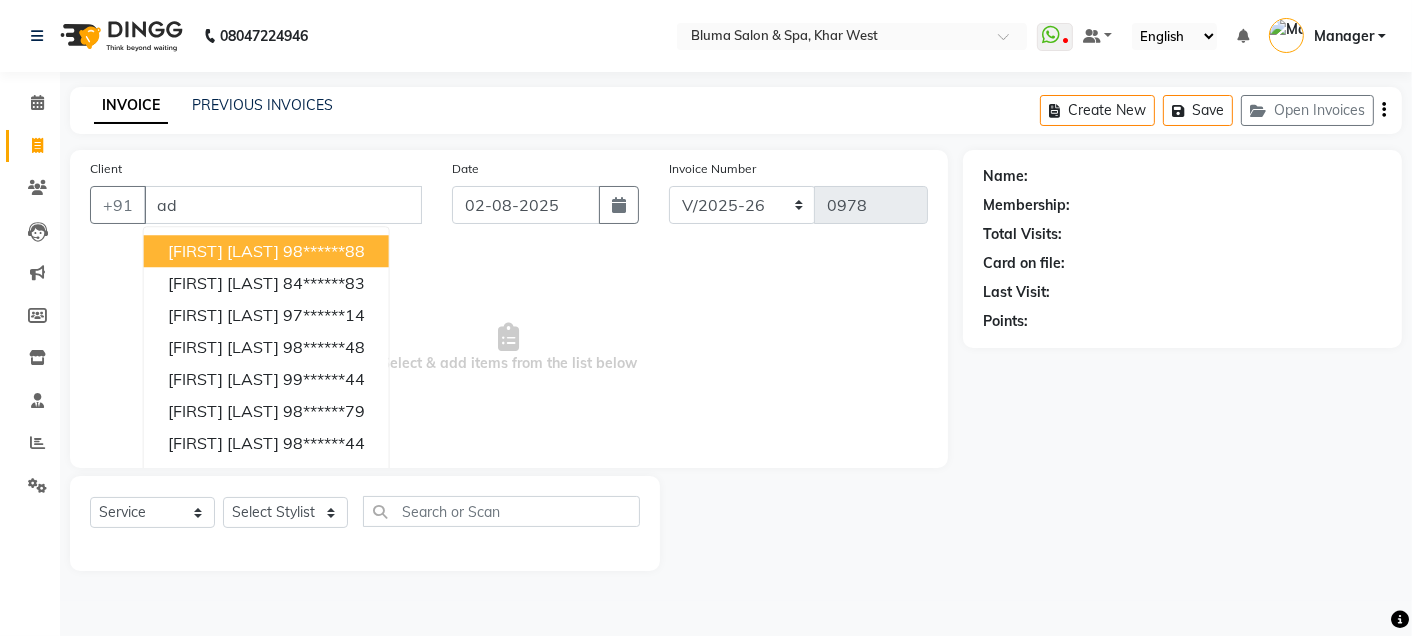 type on "a" 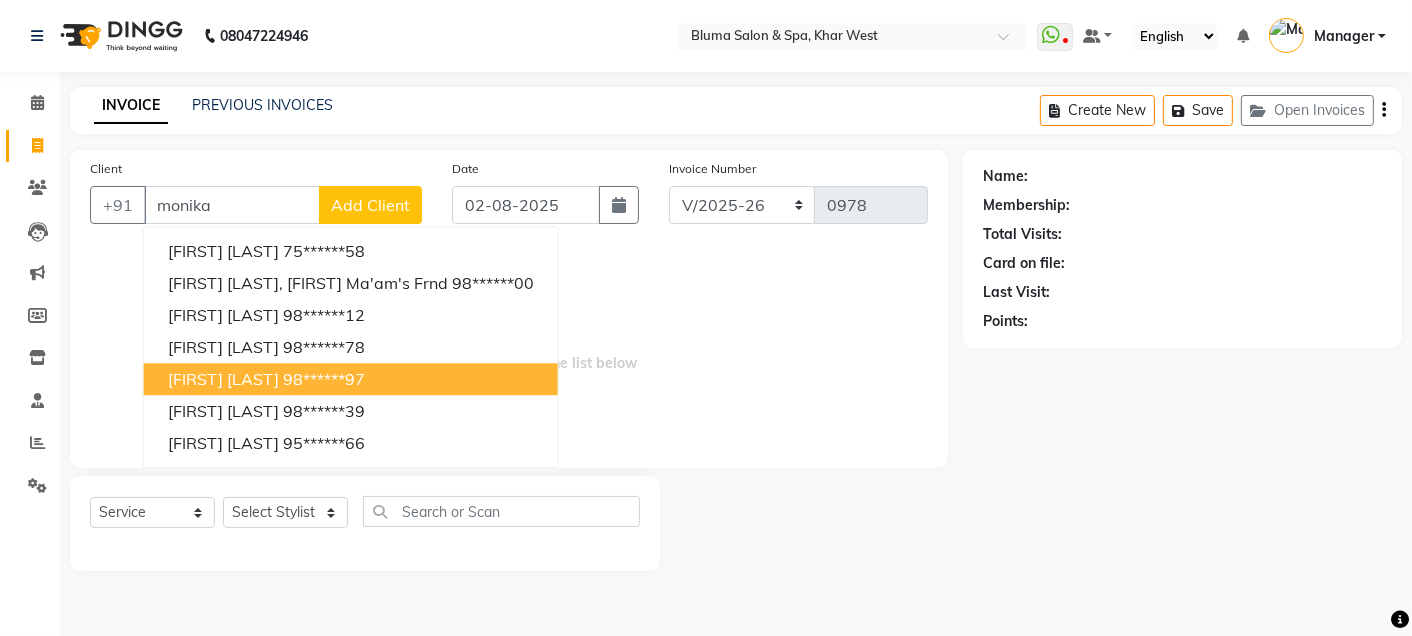 click on "[FIRST] [LAST]" at bounding box center [223, 379] 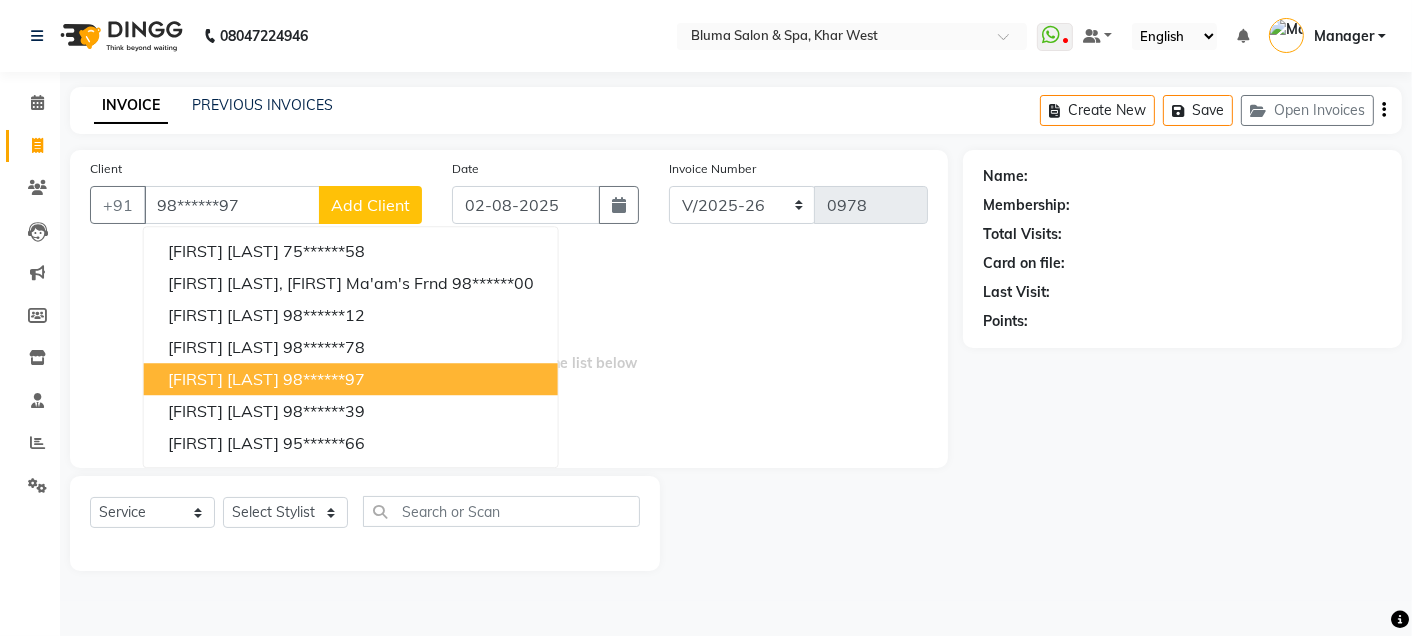 type on "98******97" 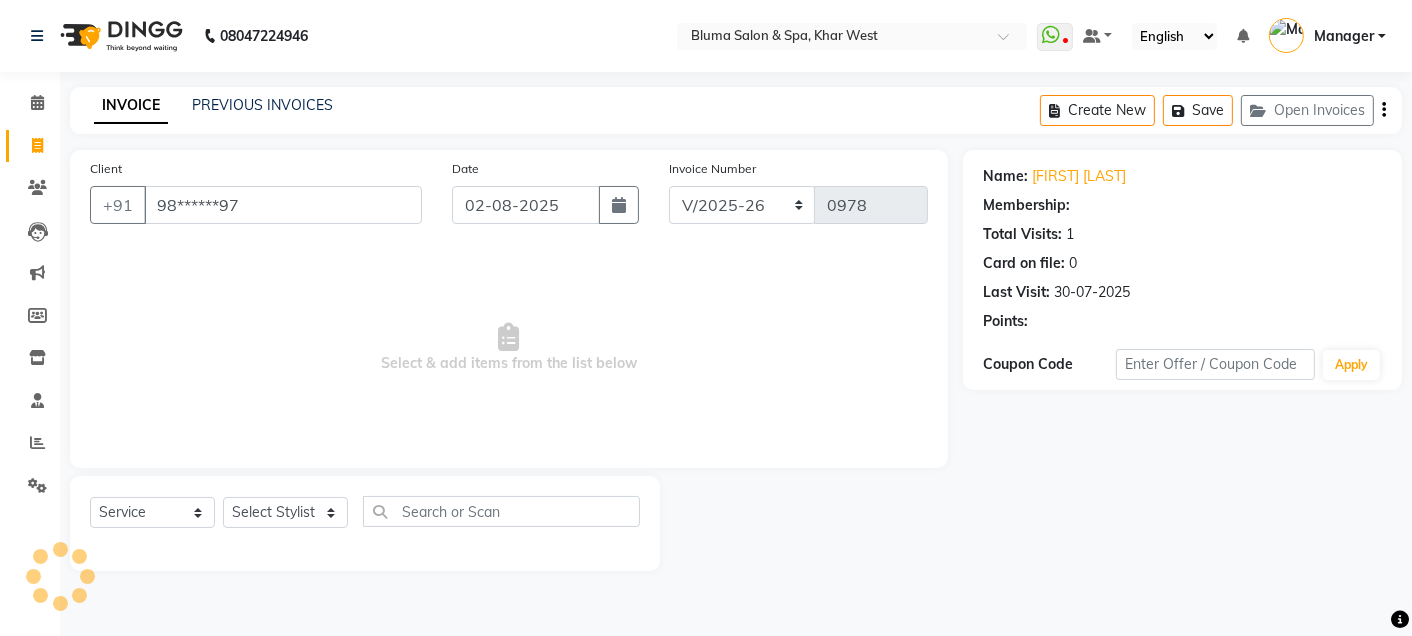 select on "1: Object" 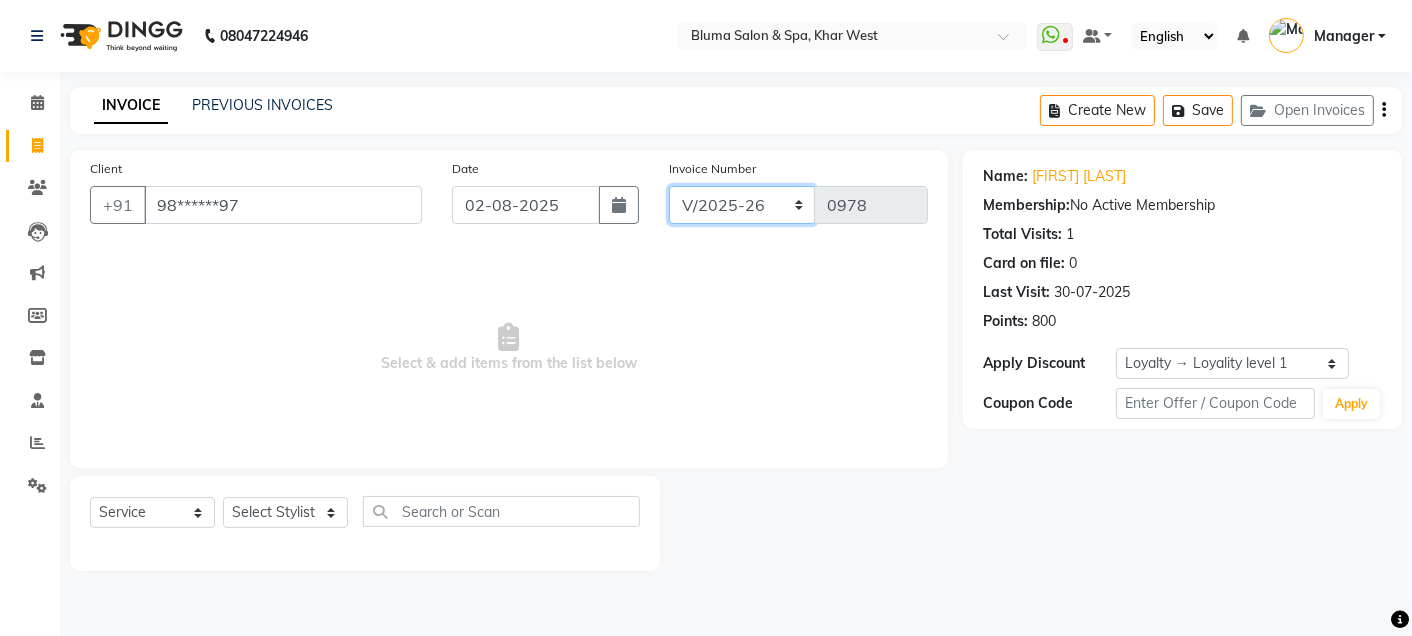 click on "ALN/2025-26 AL/2025-26 BKN/2025-26 BK/2025-26 V/2025 V/2025-26" 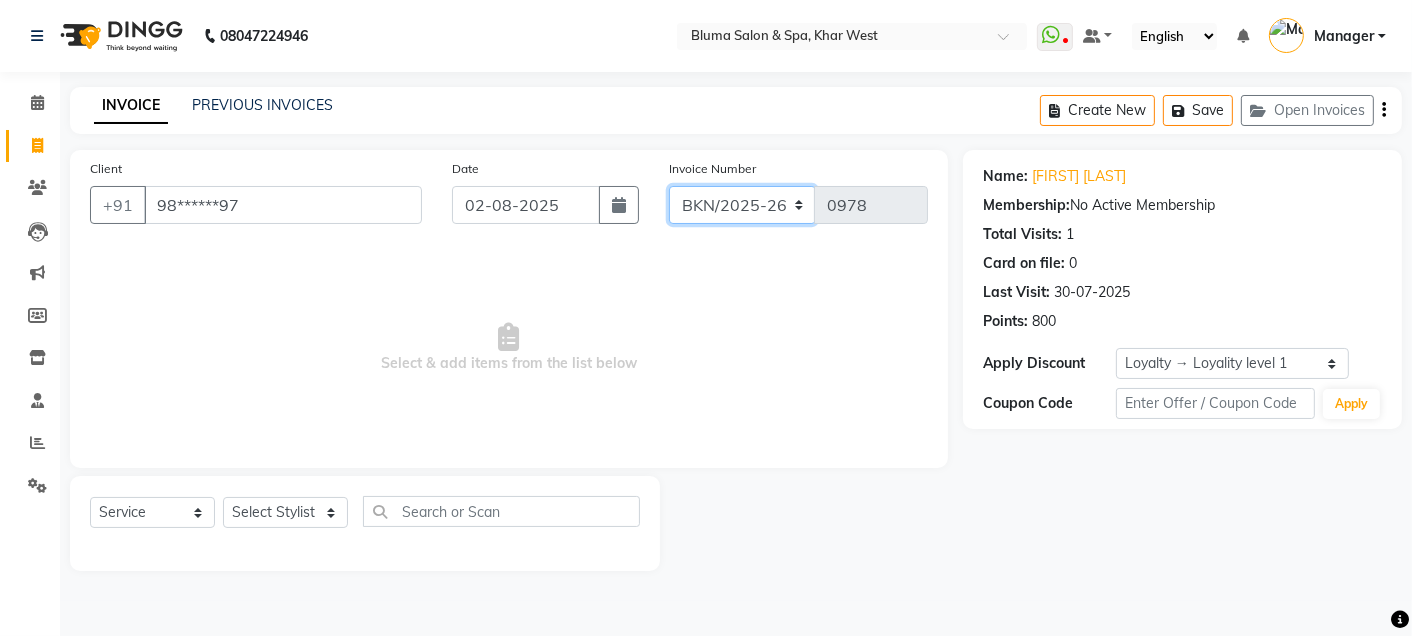 click on "ALN/2025-26 AL/2025-26 BKN/2025-26 BK/2025-26 V/2025 V/2025-26" 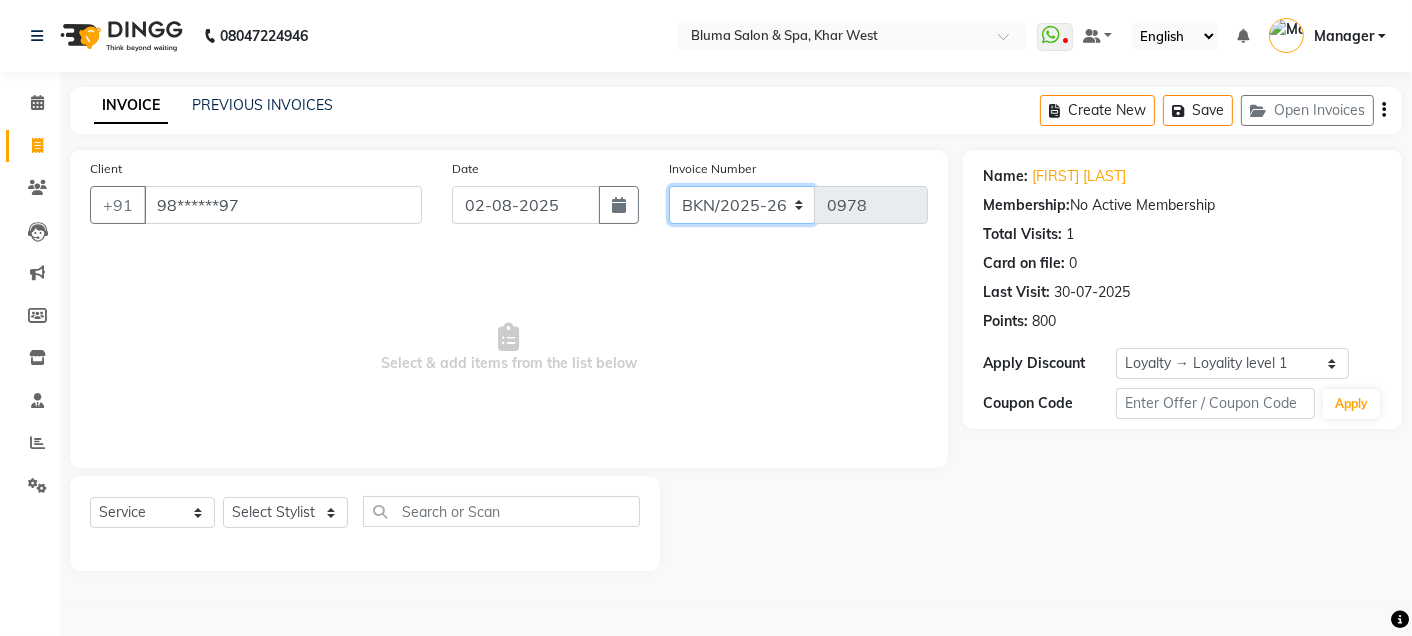 type on "0124" 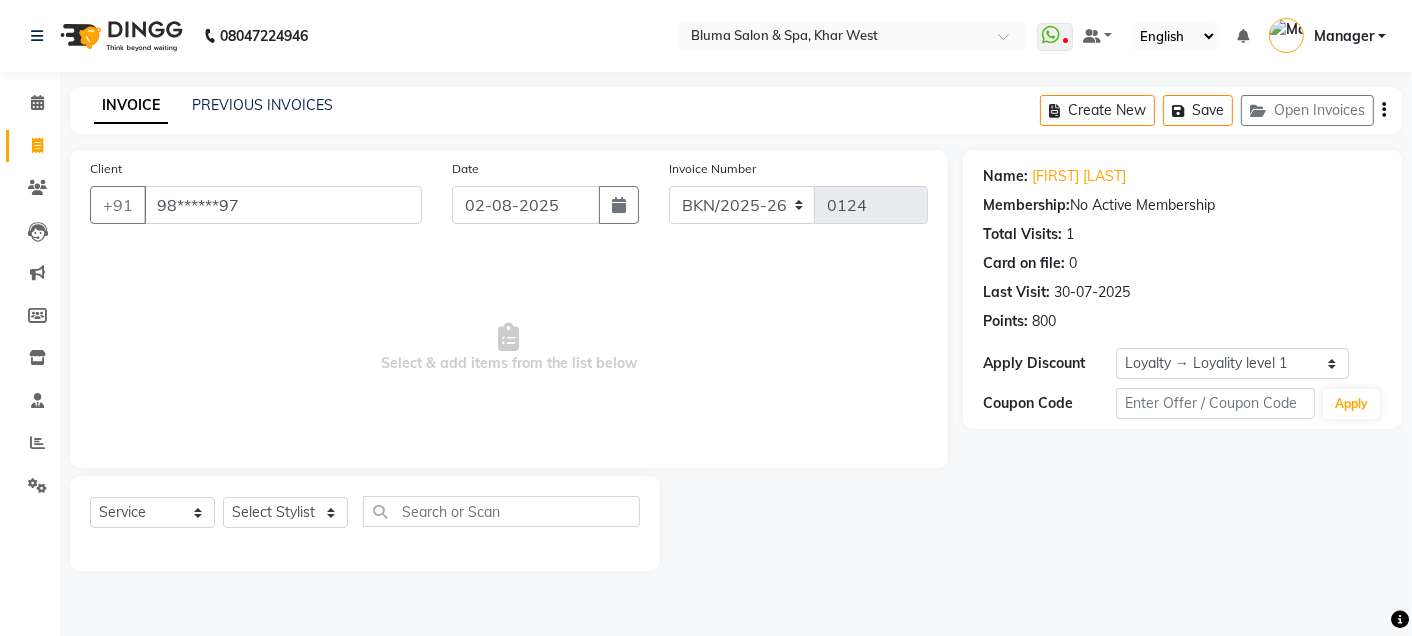 click 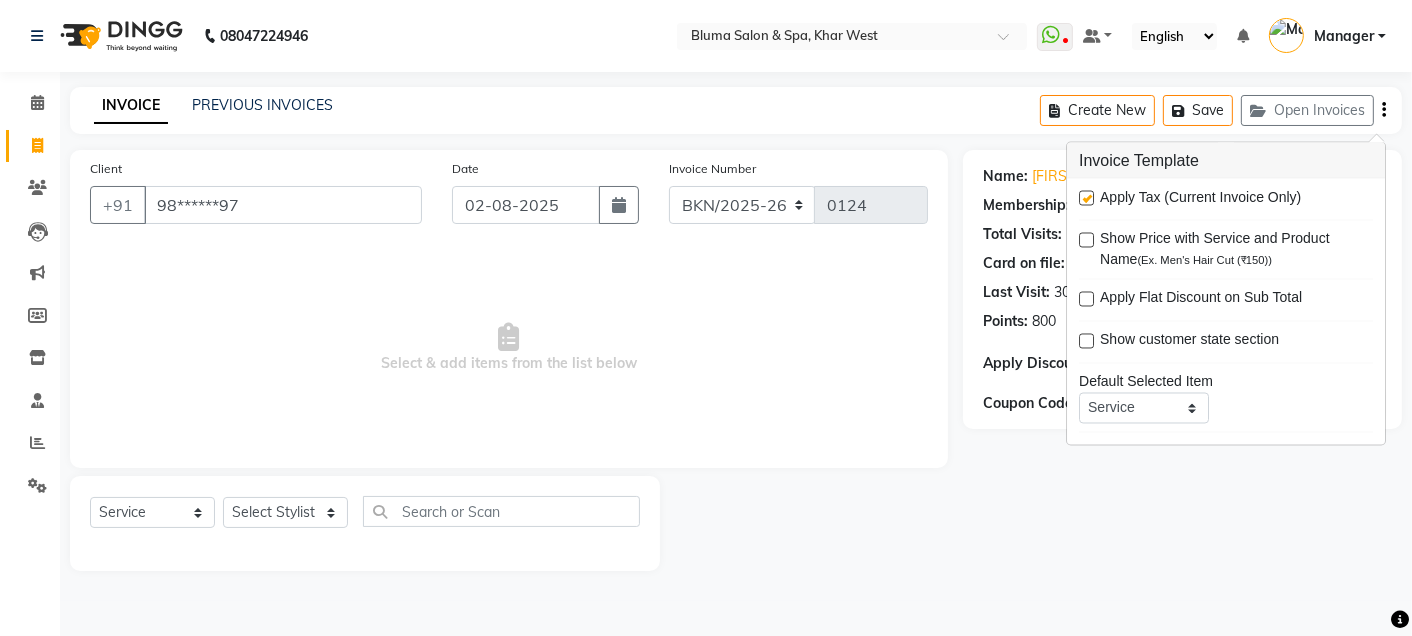 click at bounding box center (1086, 198) 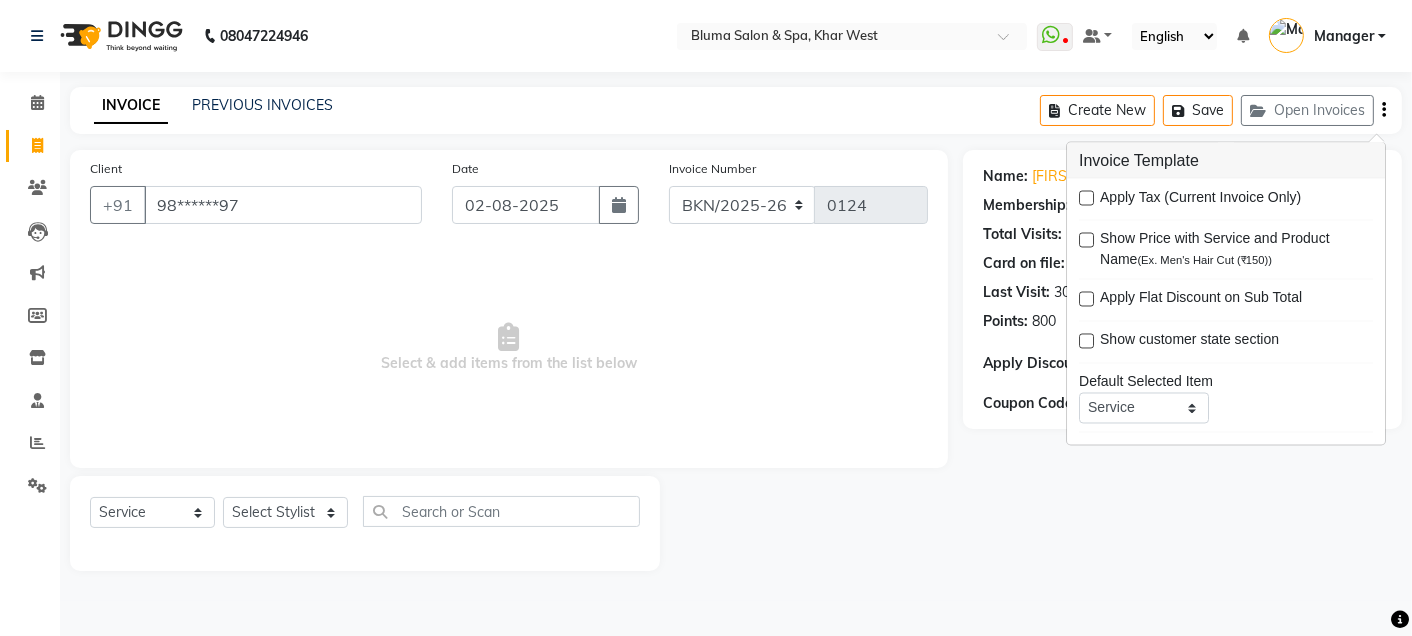 click on "Select & add items from the list below" at bounding box center (509, 348) 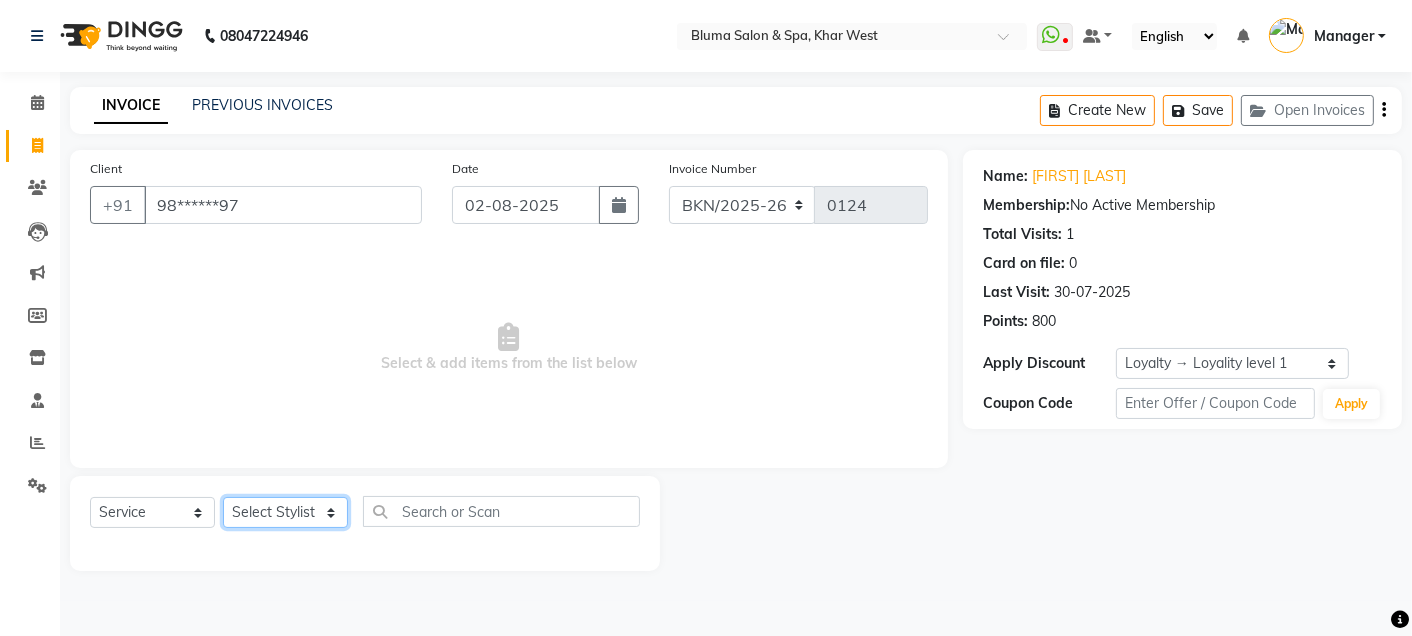 click on "Select Stylist Admin Ajay saroj Alan Athan  DR Prince Varde Manager milind Nasir  PAM parvati gupta  pooja loke Rahul rahul thakur rajesh patel sonali yogita" 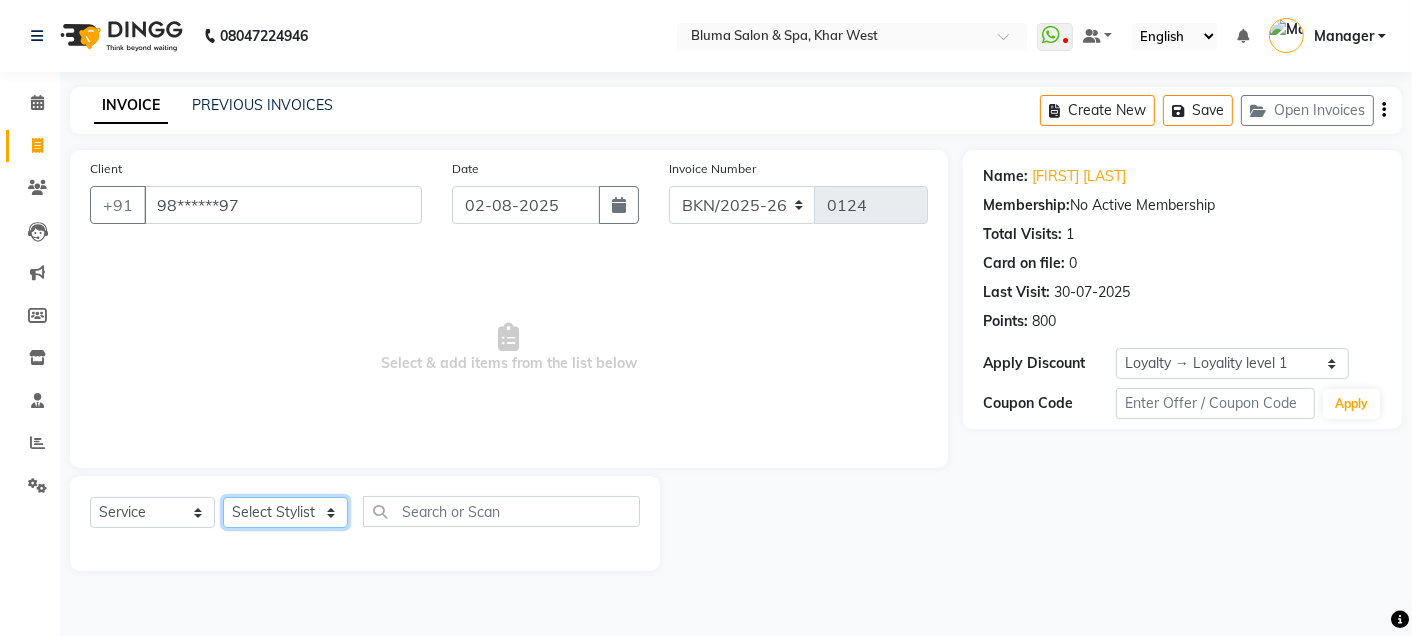 select on "17128" 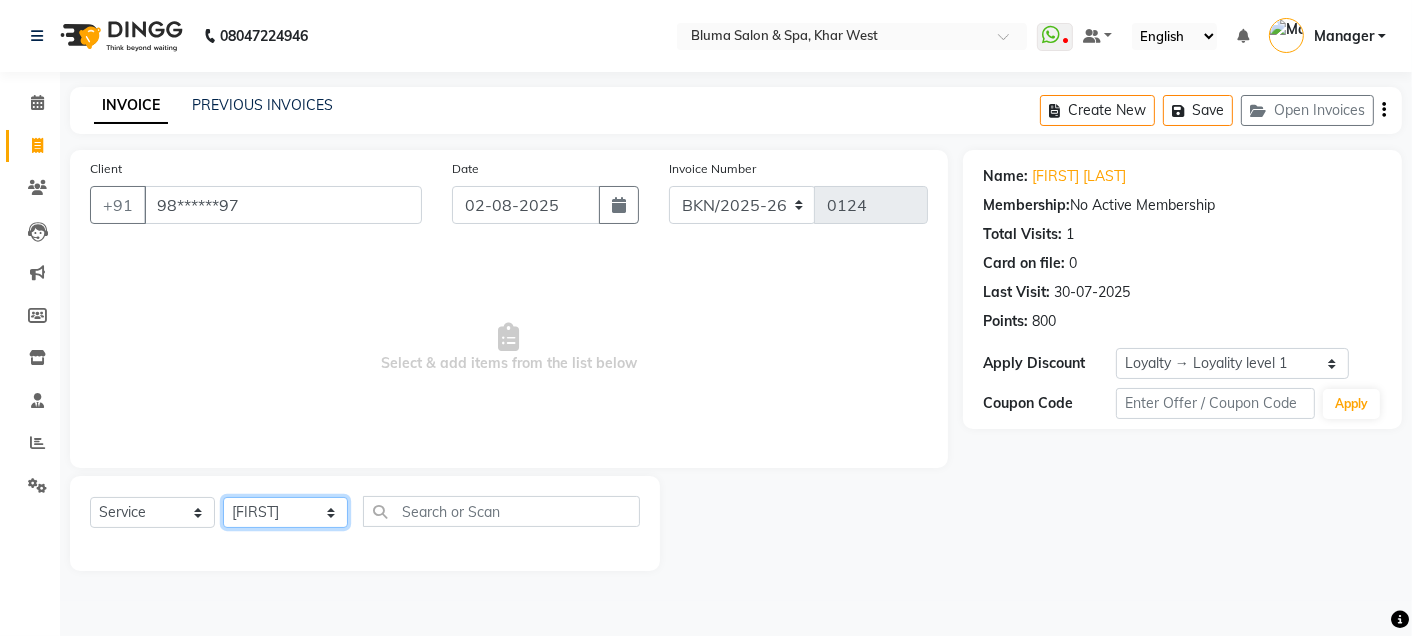 click on "Select Stylist Admin Ajay saroj Alan Athan  DR Prince Varde Manager milind Nasir  PAM parvati gupta  pooja loke Rahul rahul thakur rajesh patel sonali yogita" 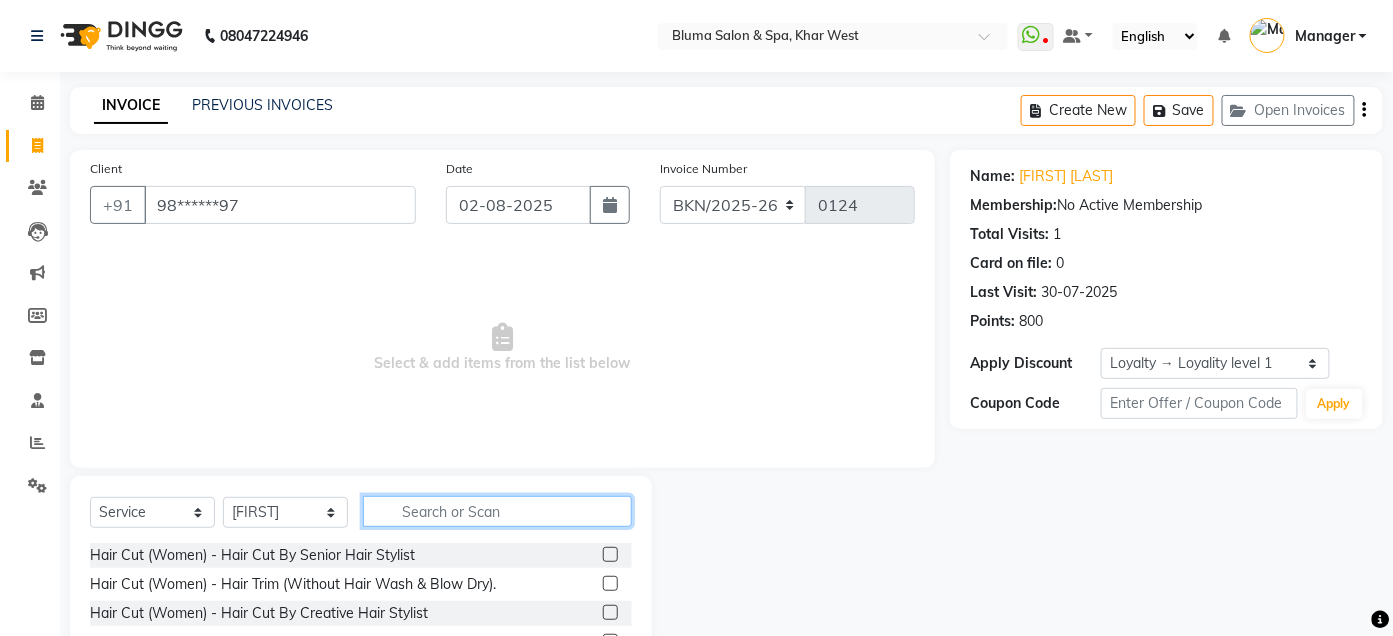 click 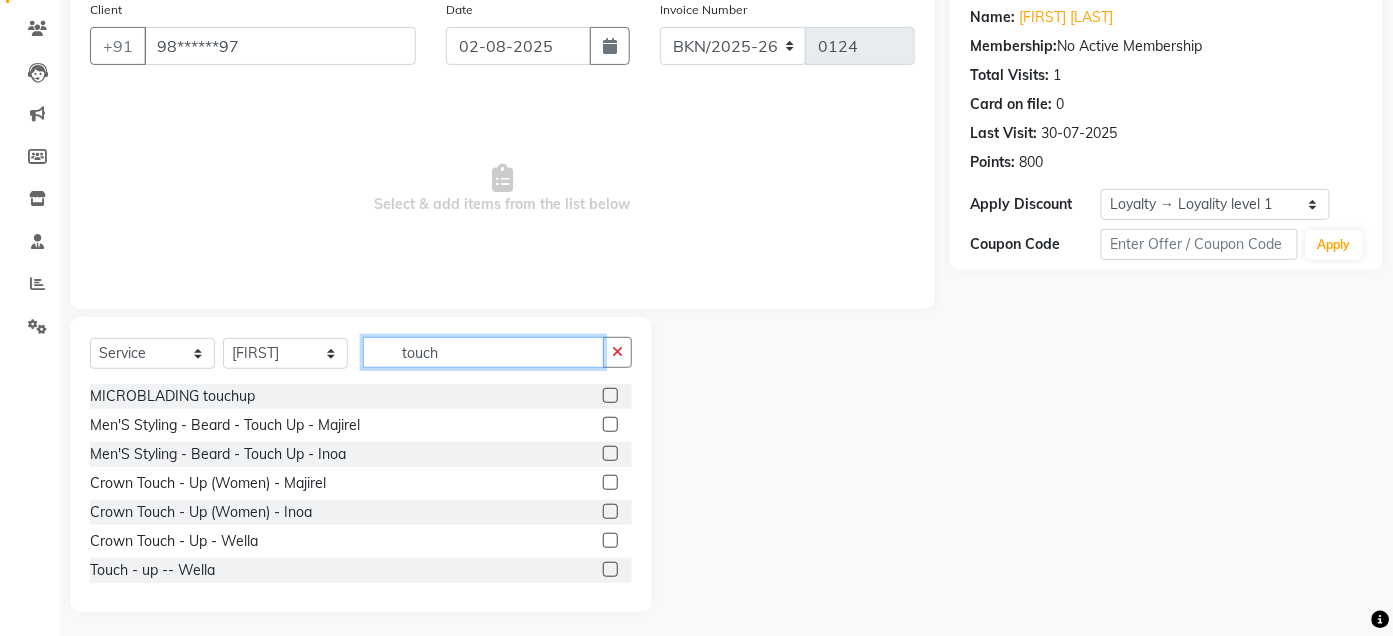 scroll, scrollTop: 164, scrollLeft: 0, axis: vertical 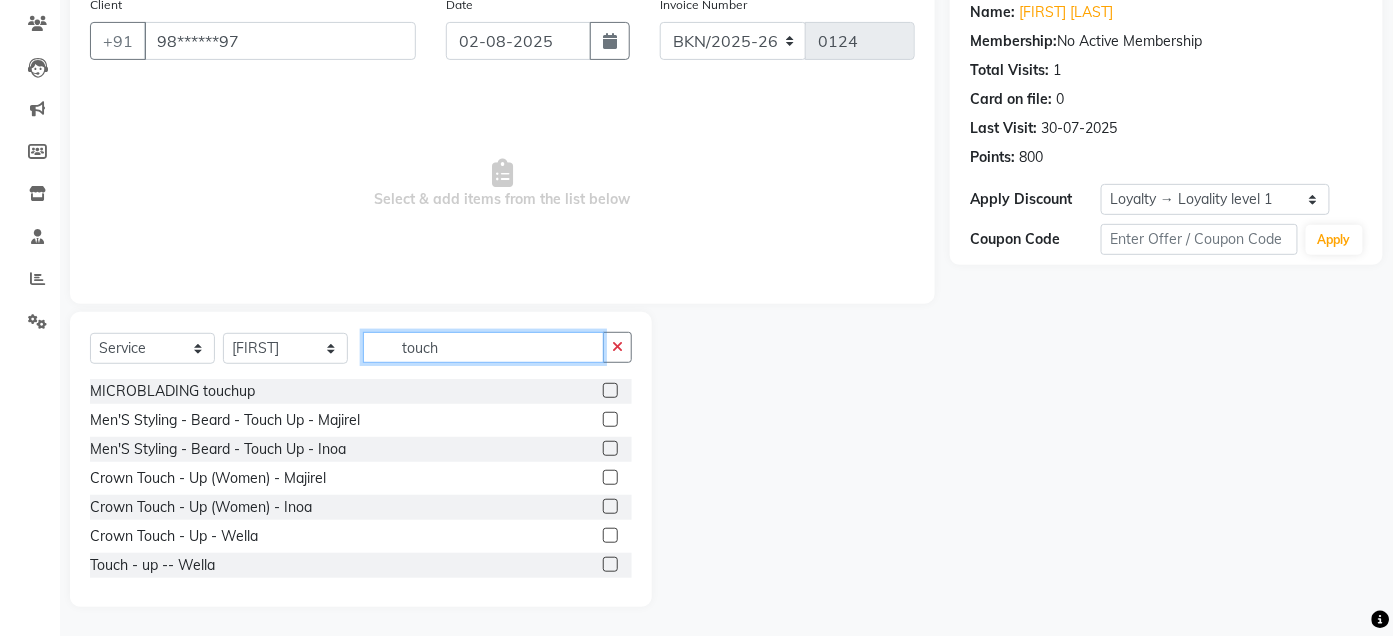 type on "touch" 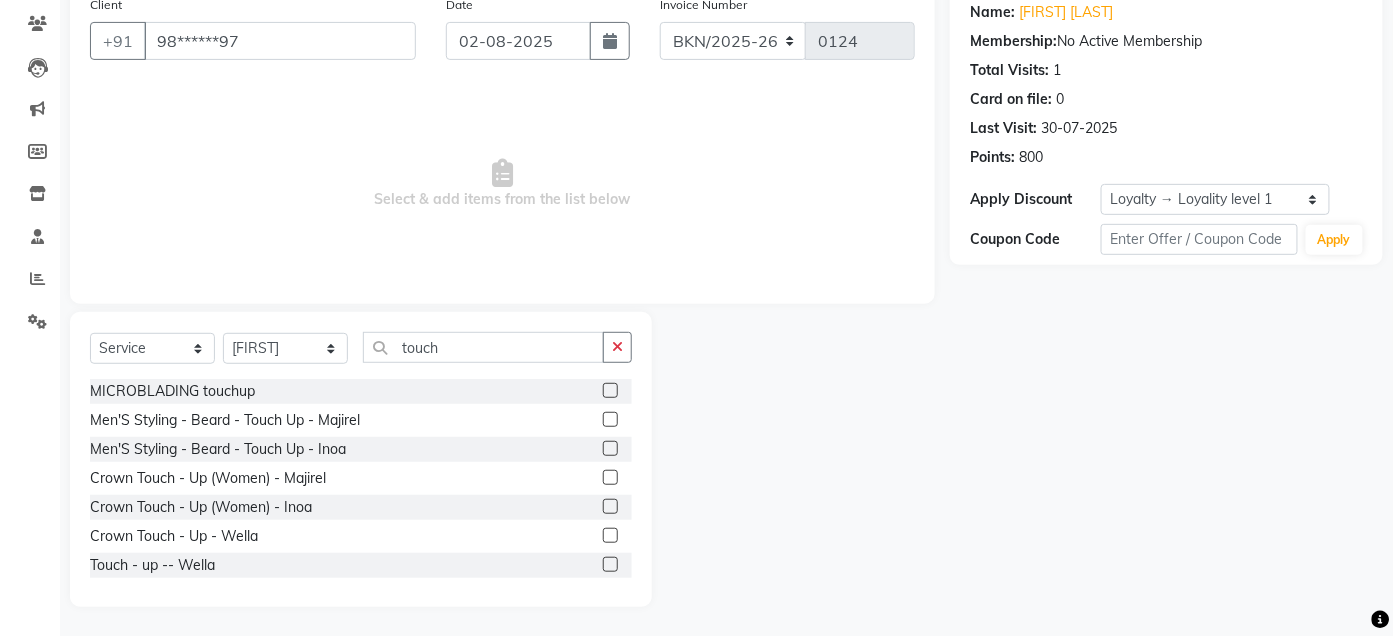 click 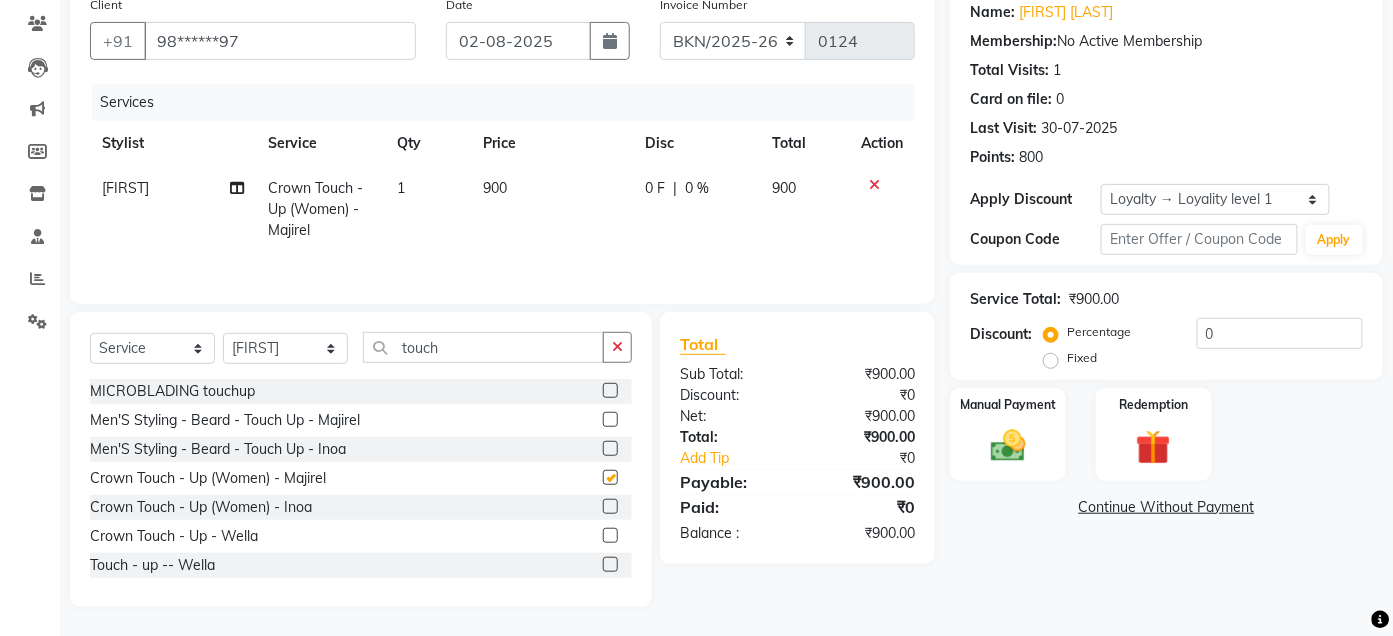 checkbox on "false" 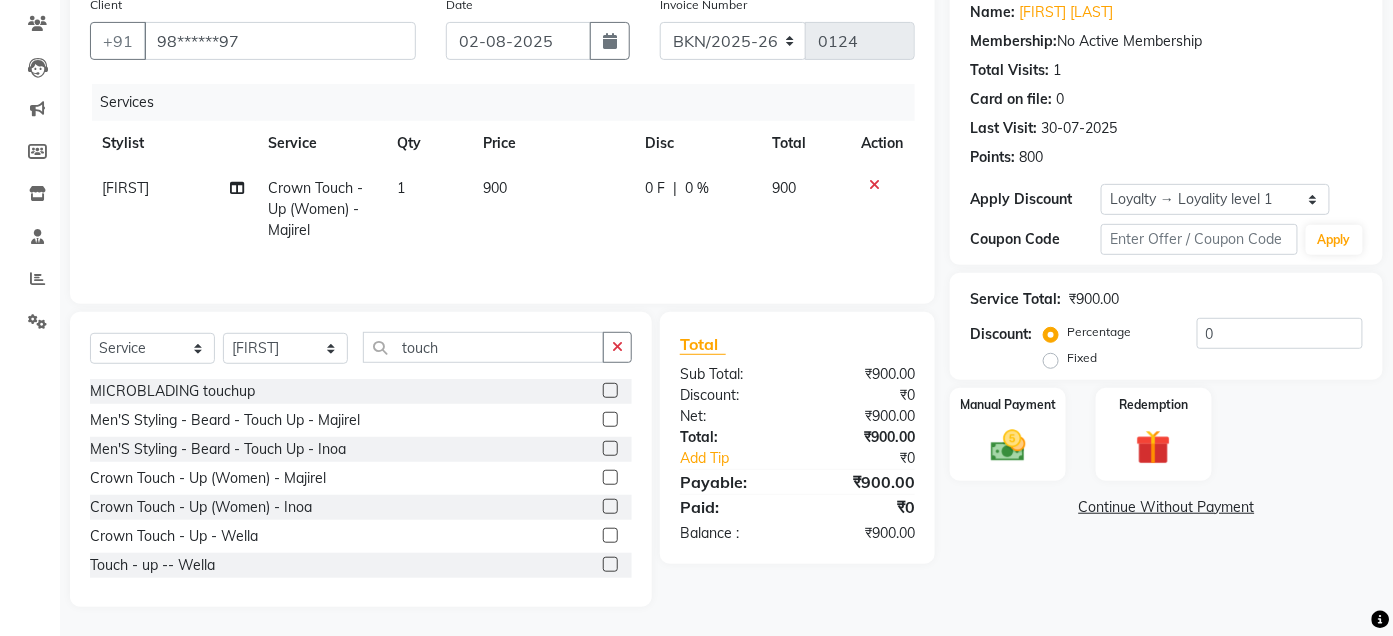 click 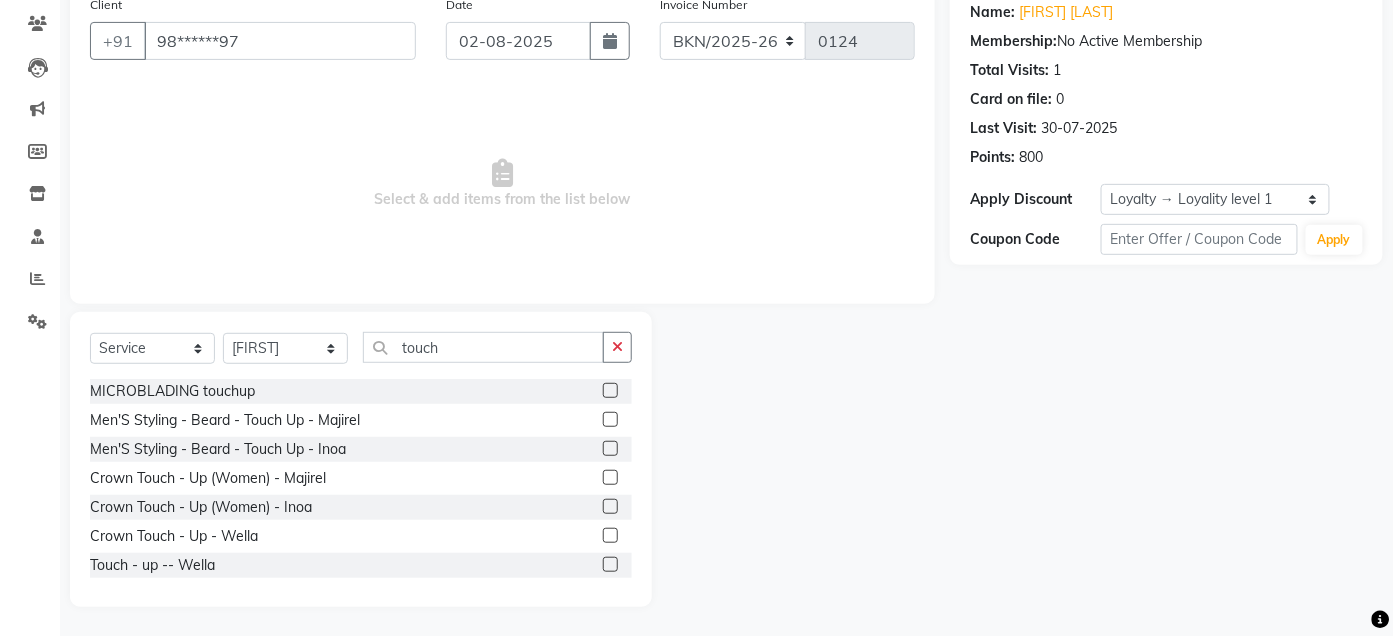 click 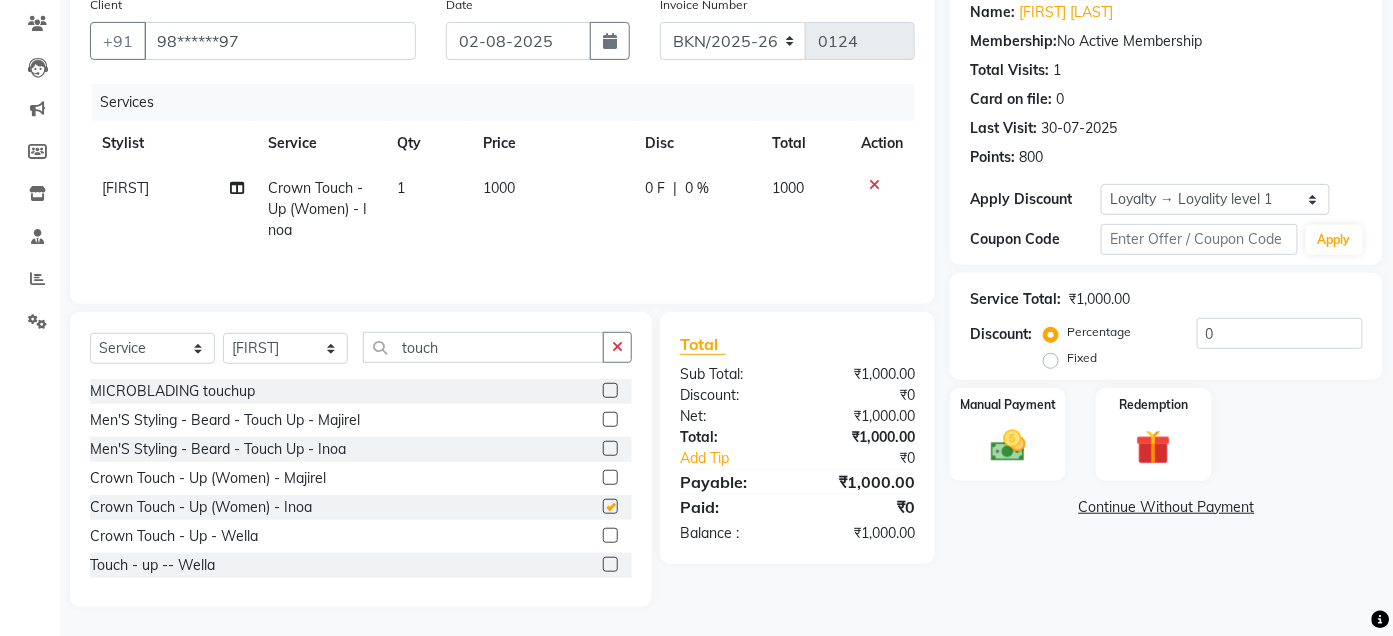 checkbox on "false" 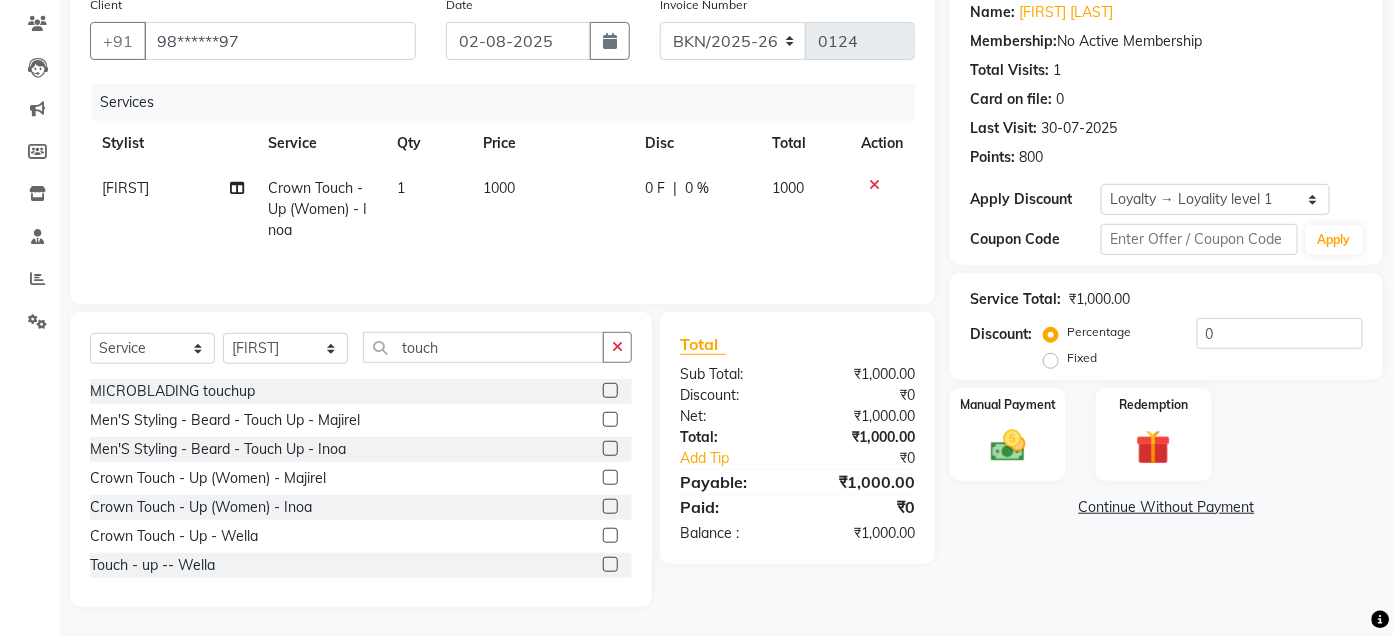 click 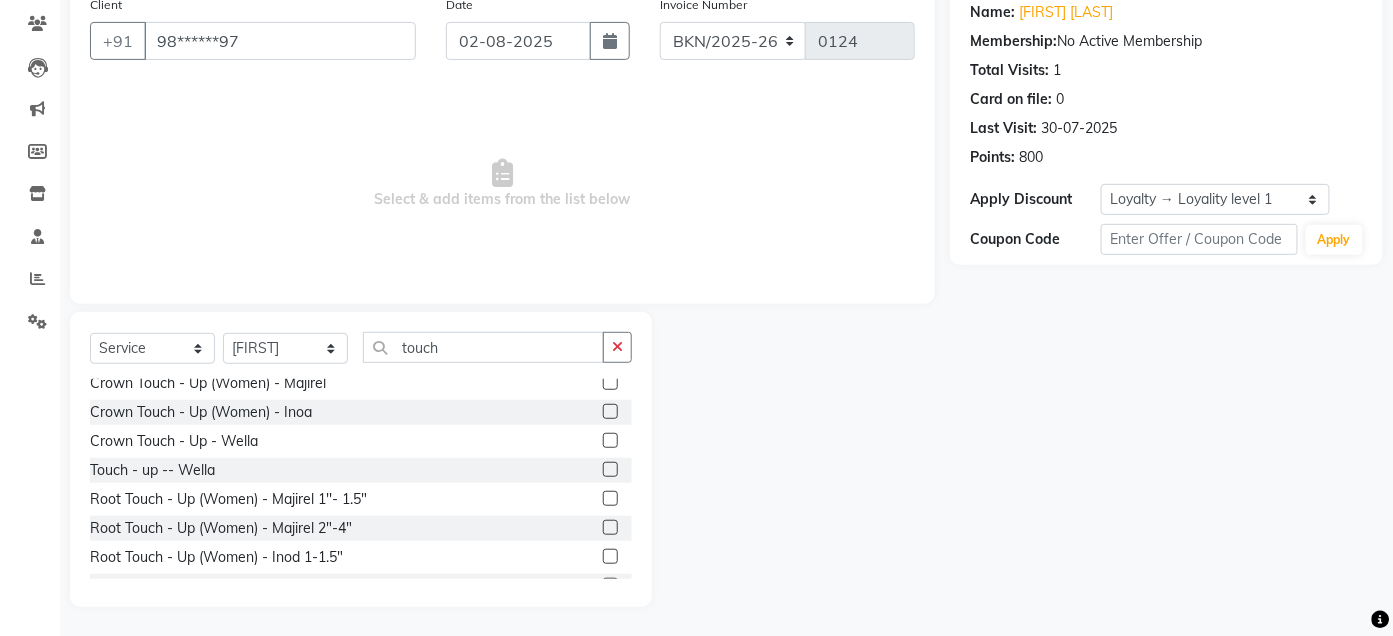 scroll, scrollTop: 99, scrollLeft: 0, axis: vertical 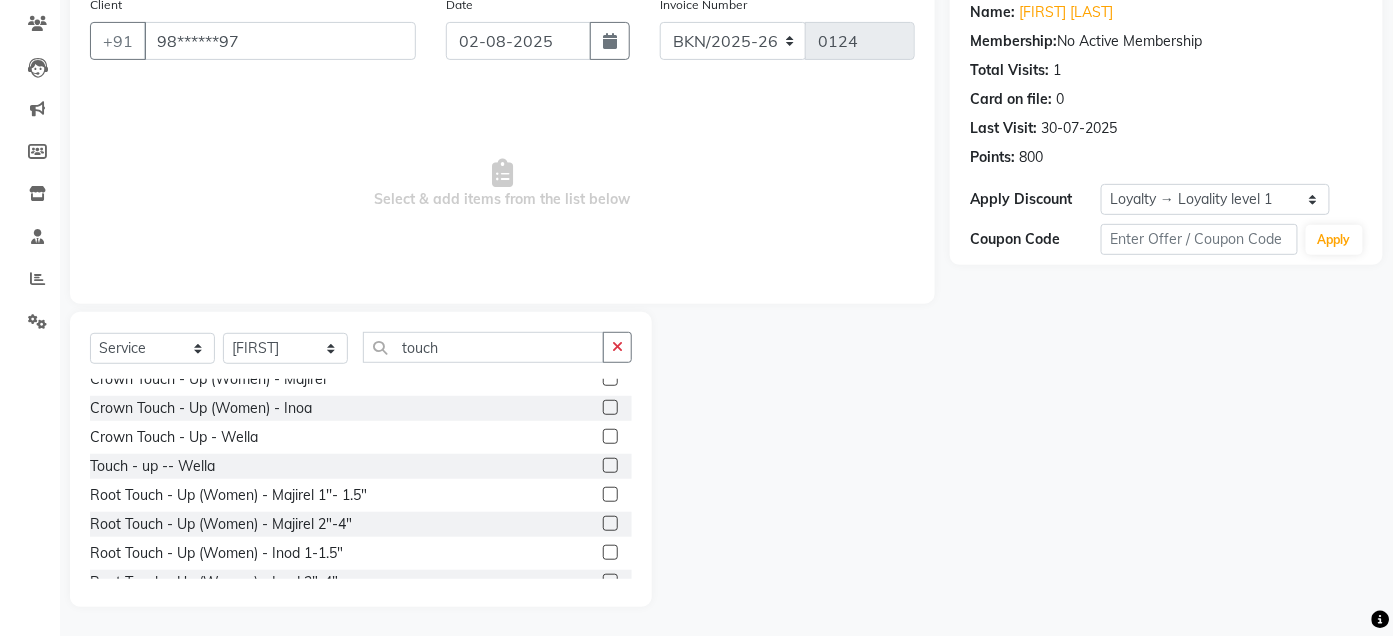 click 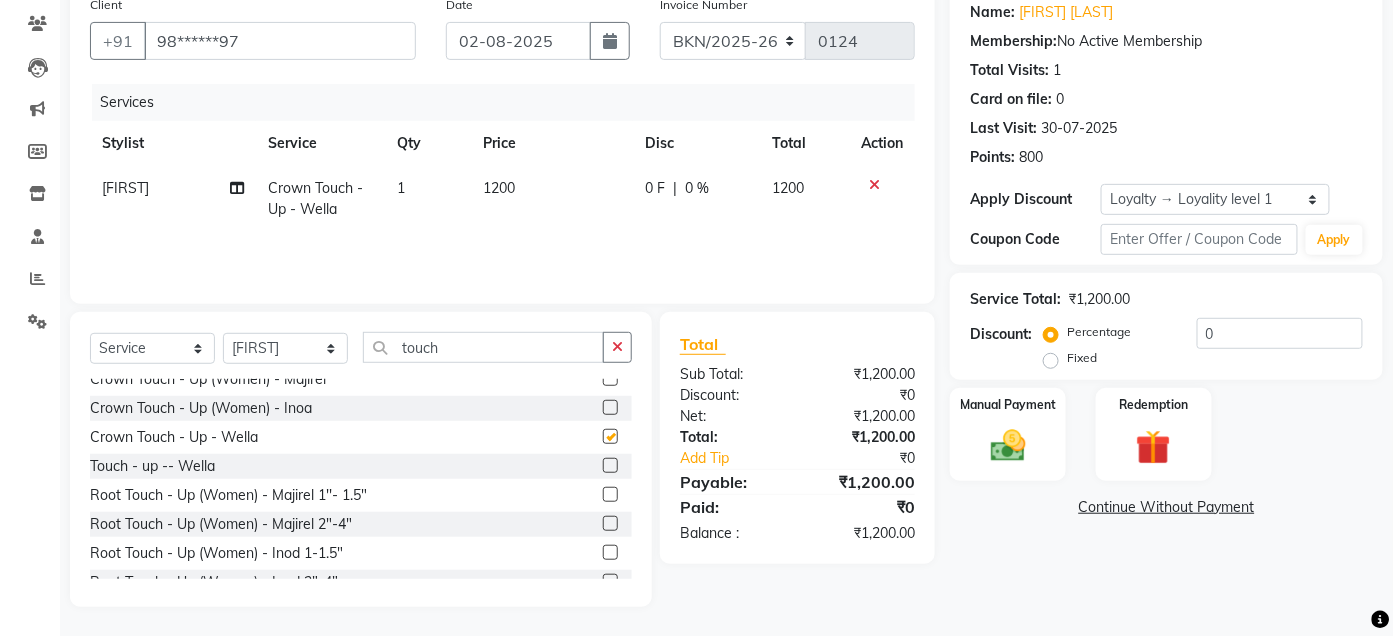 checkbox on "false" 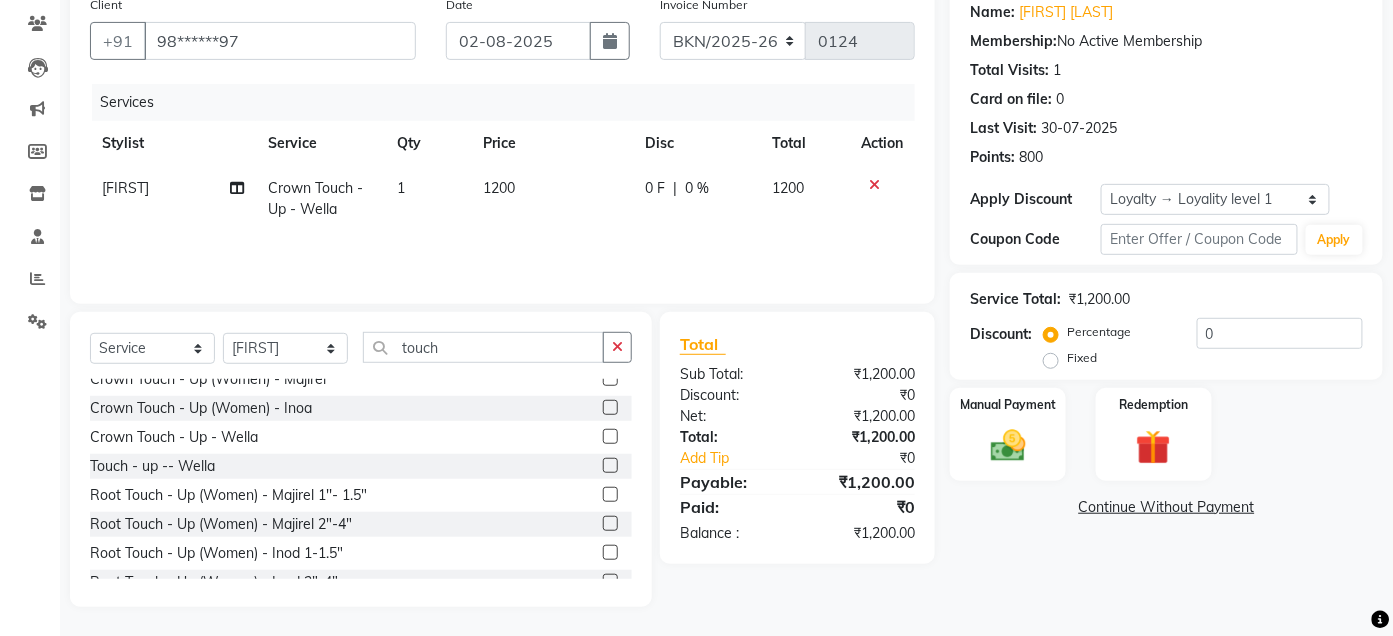 click 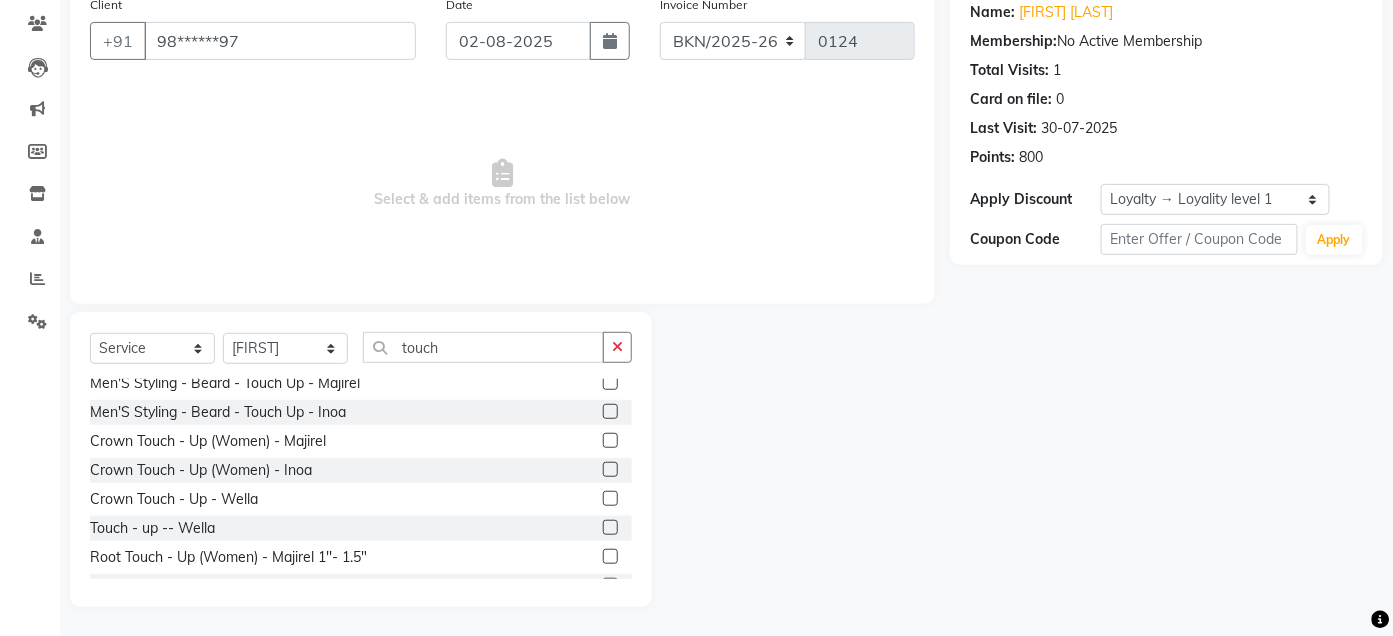 scroll, scrollTop: 0, scrollLeft: 0, axis: both 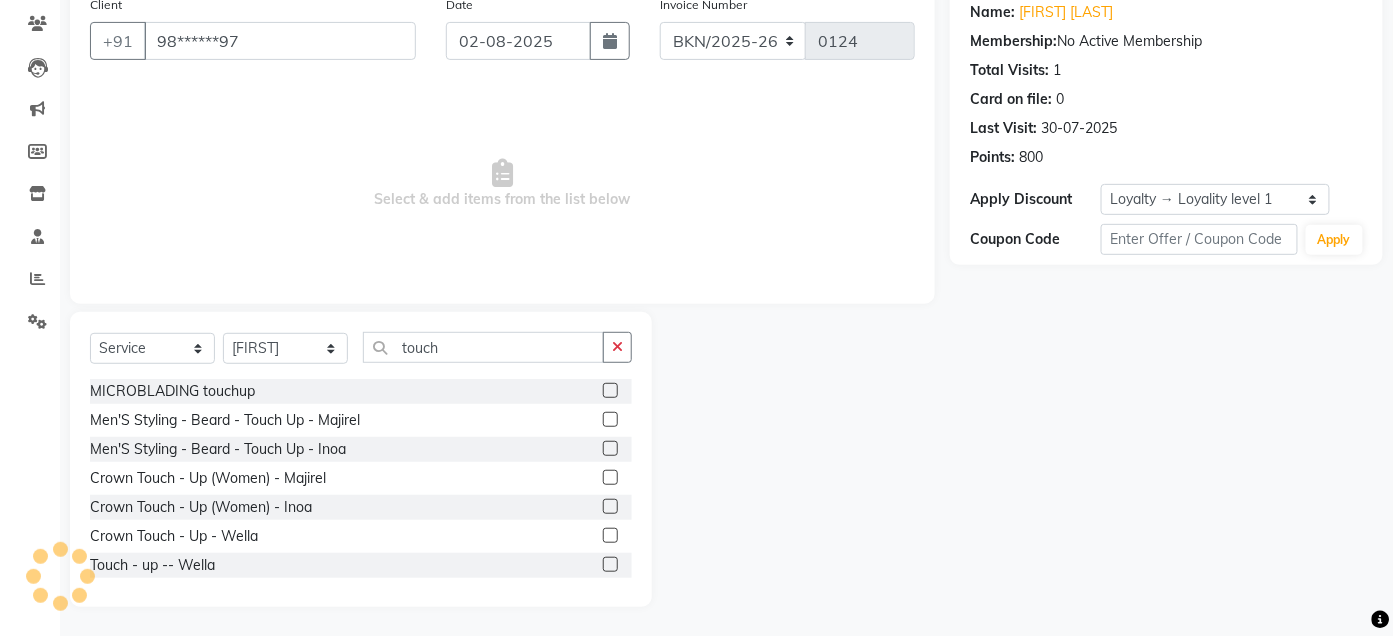 click 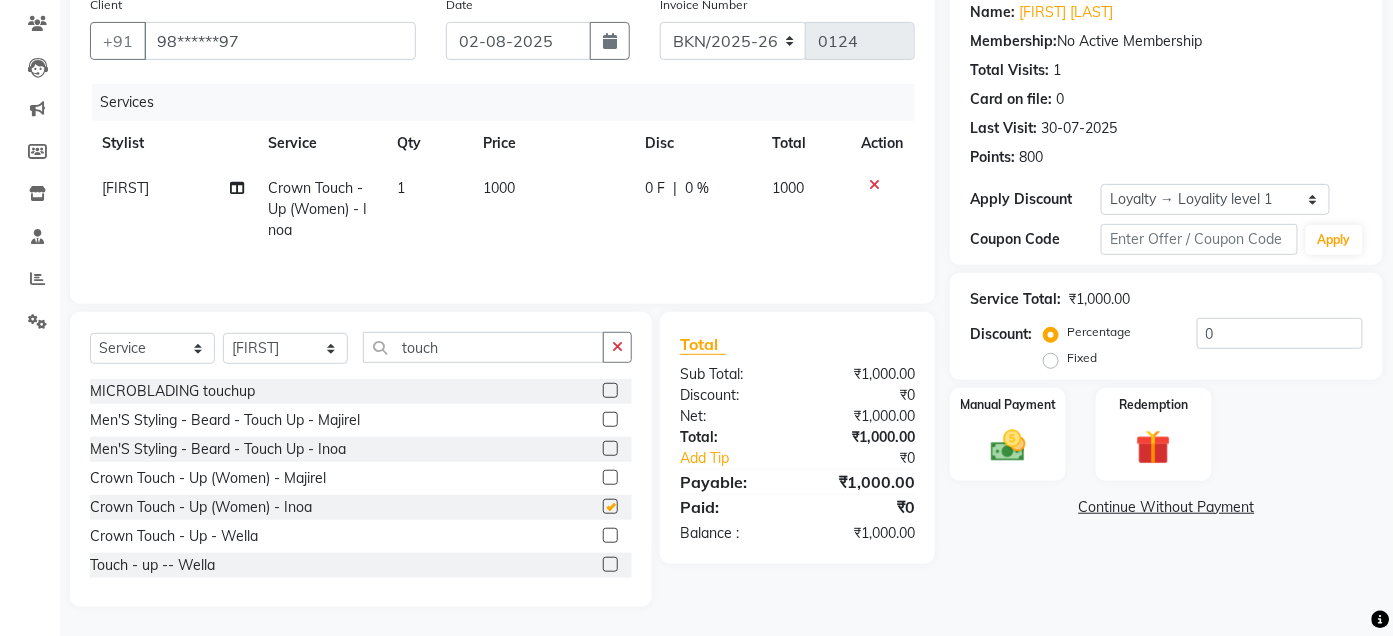 checkbox on "false" 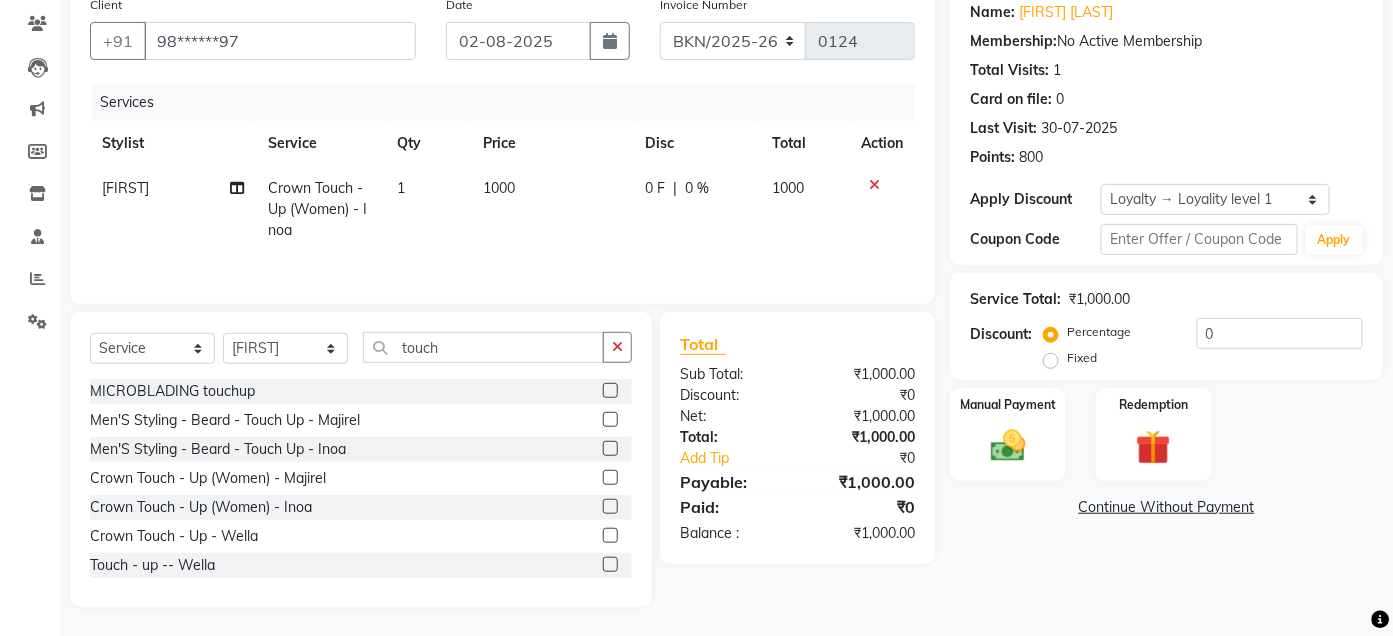 click 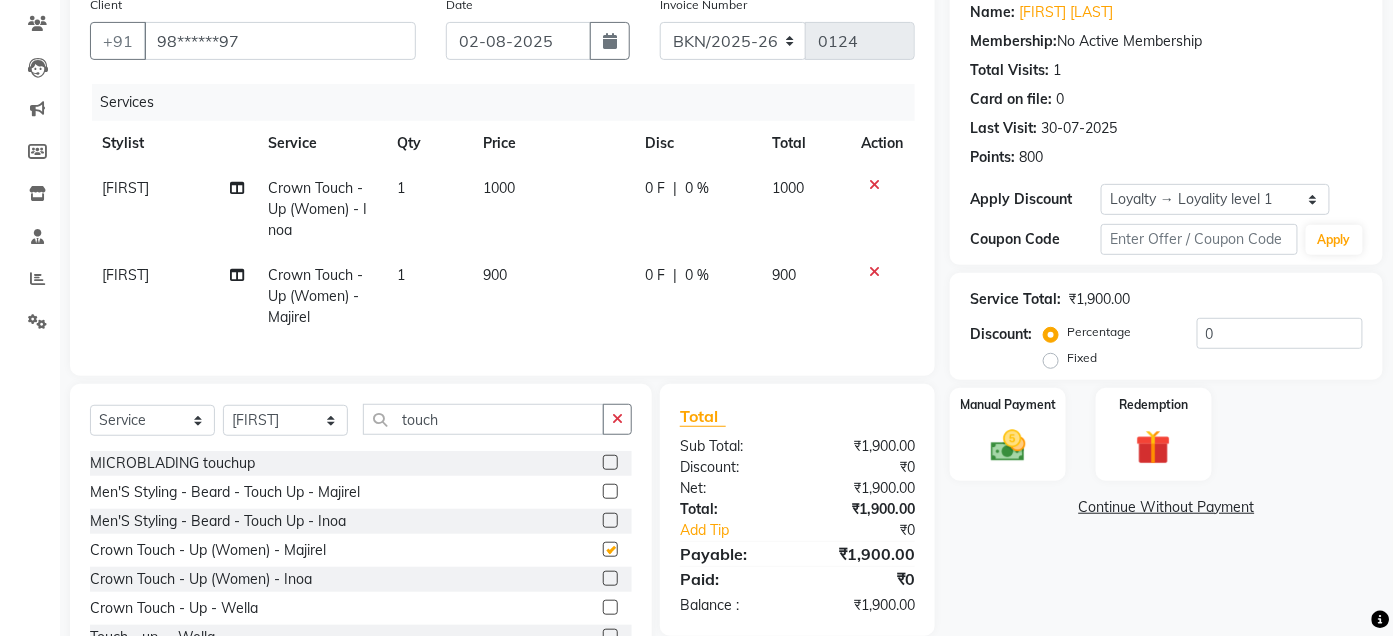 checkbox on "false" 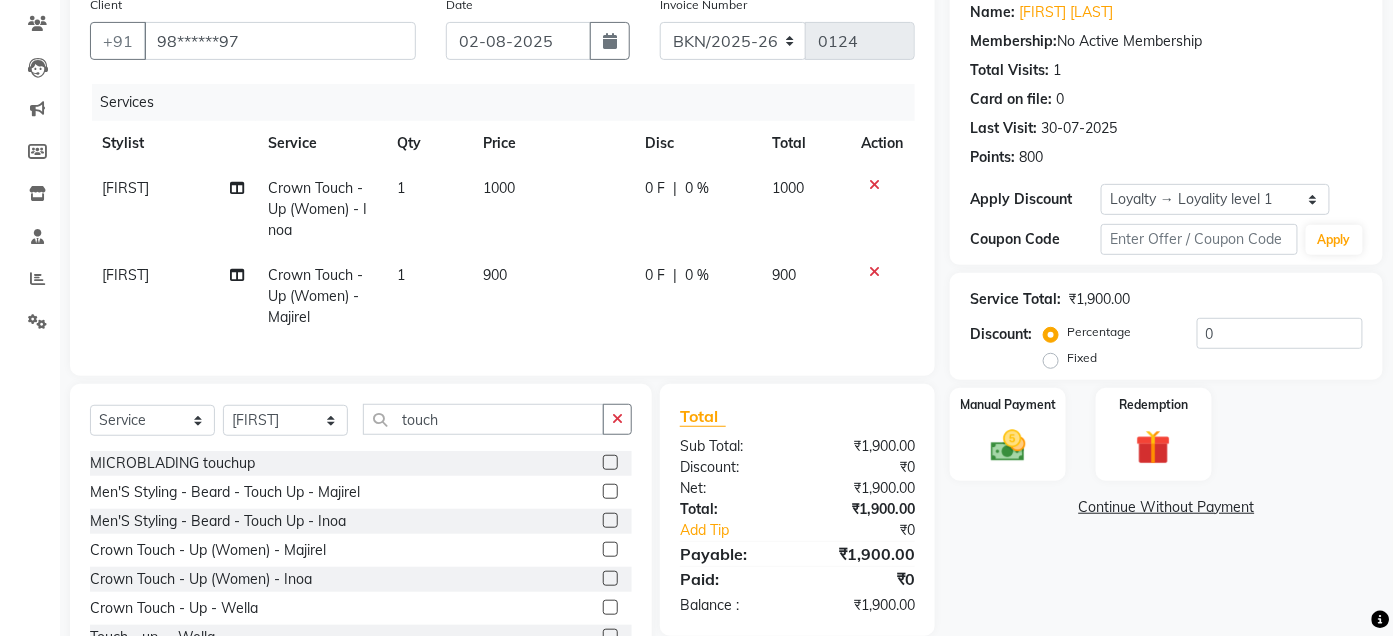 click 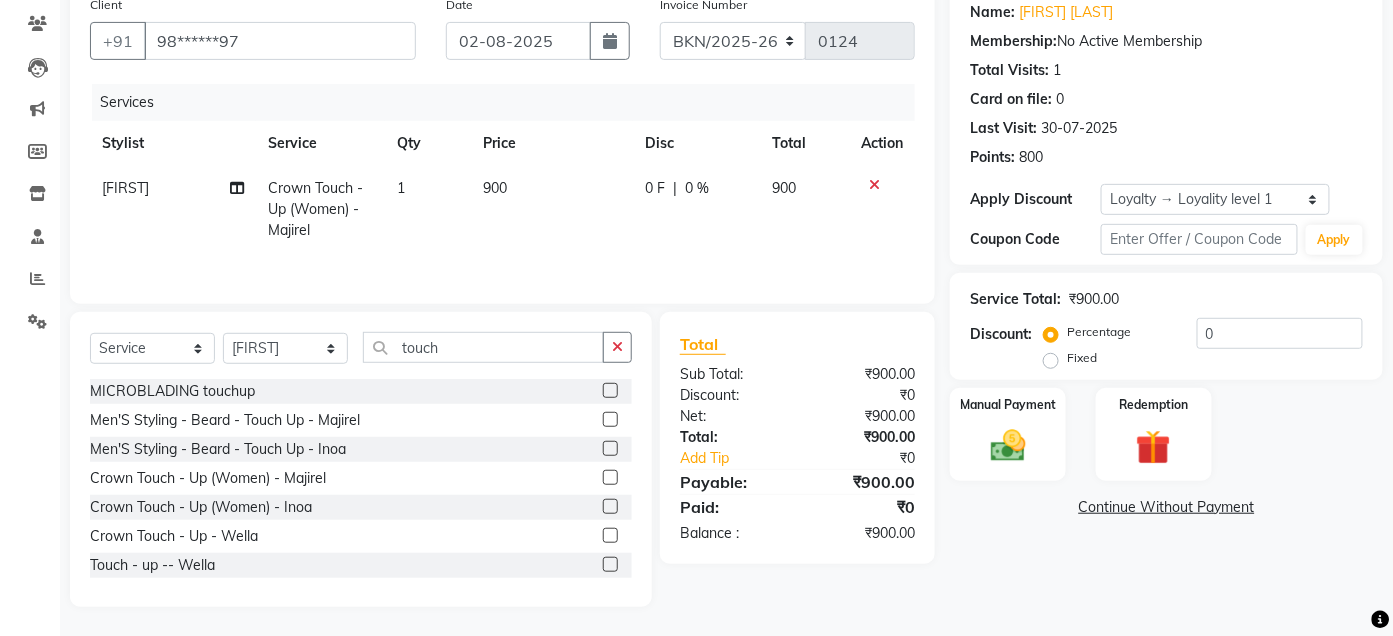 click on "900" 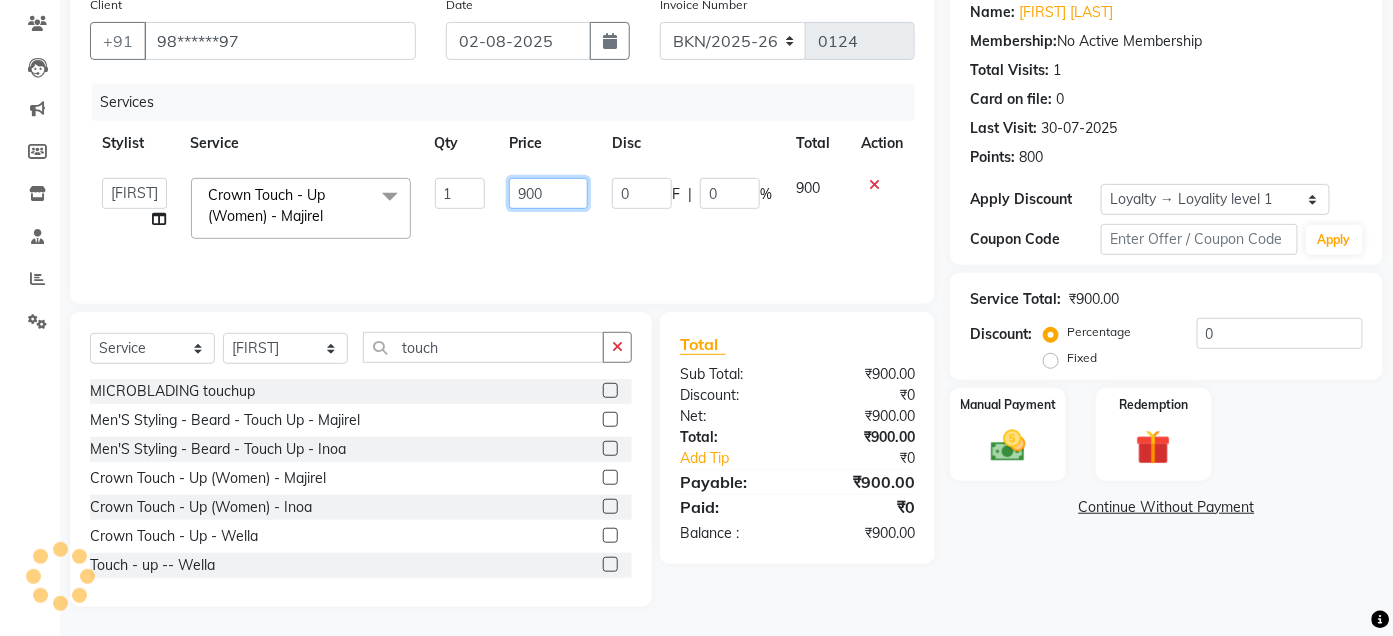 click on "900" 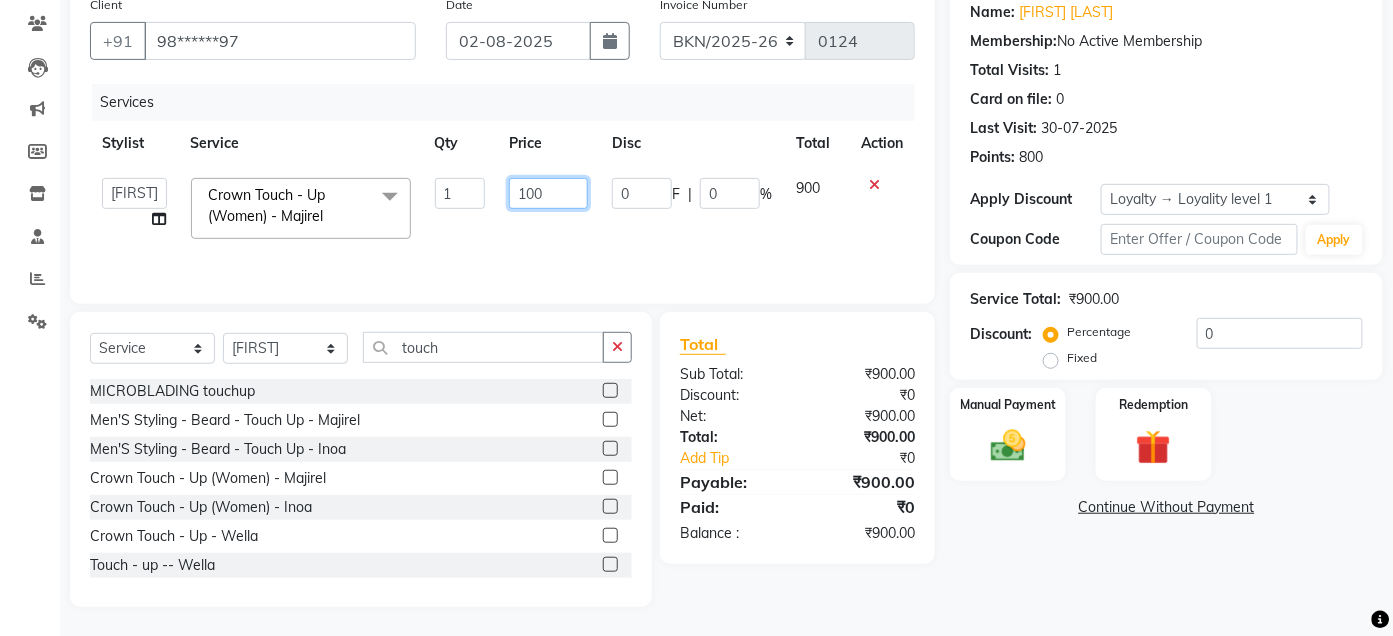 type on "1500" 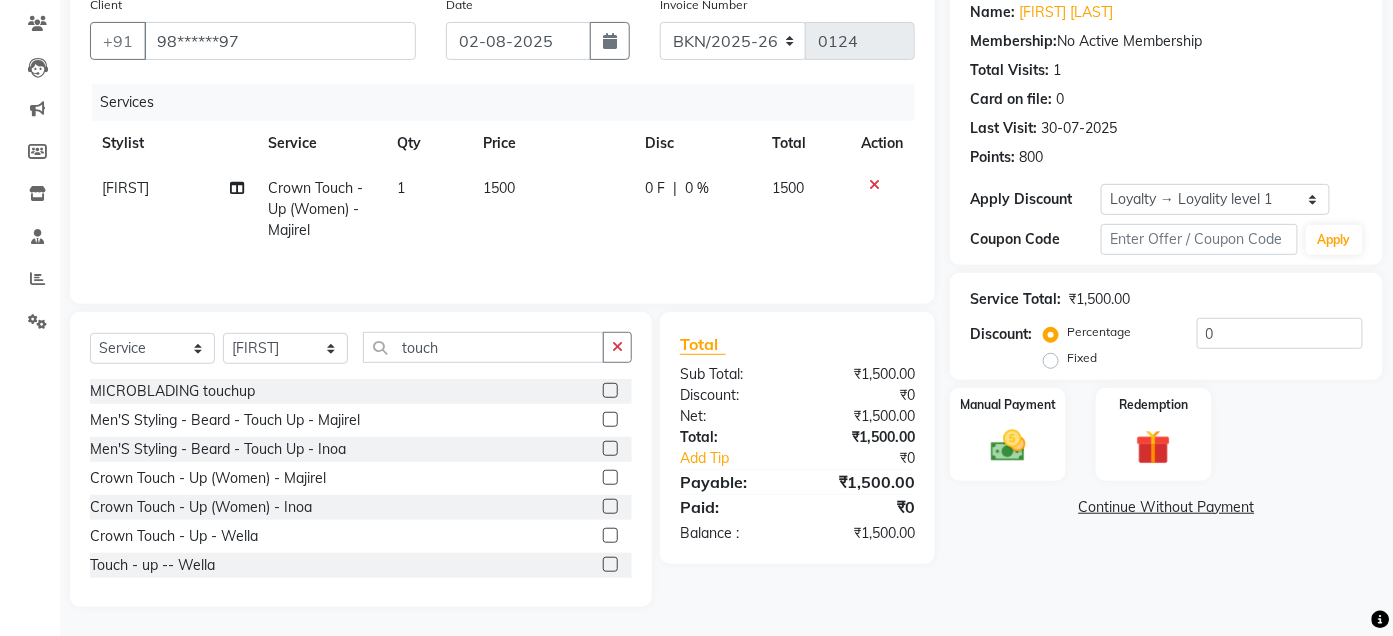 click on "Services Stylist Service Qty Price Disc Total Action [FIRST] Crown Touch - Up (Women) - Majirel 1 1500 0 F | 0 % 1500" 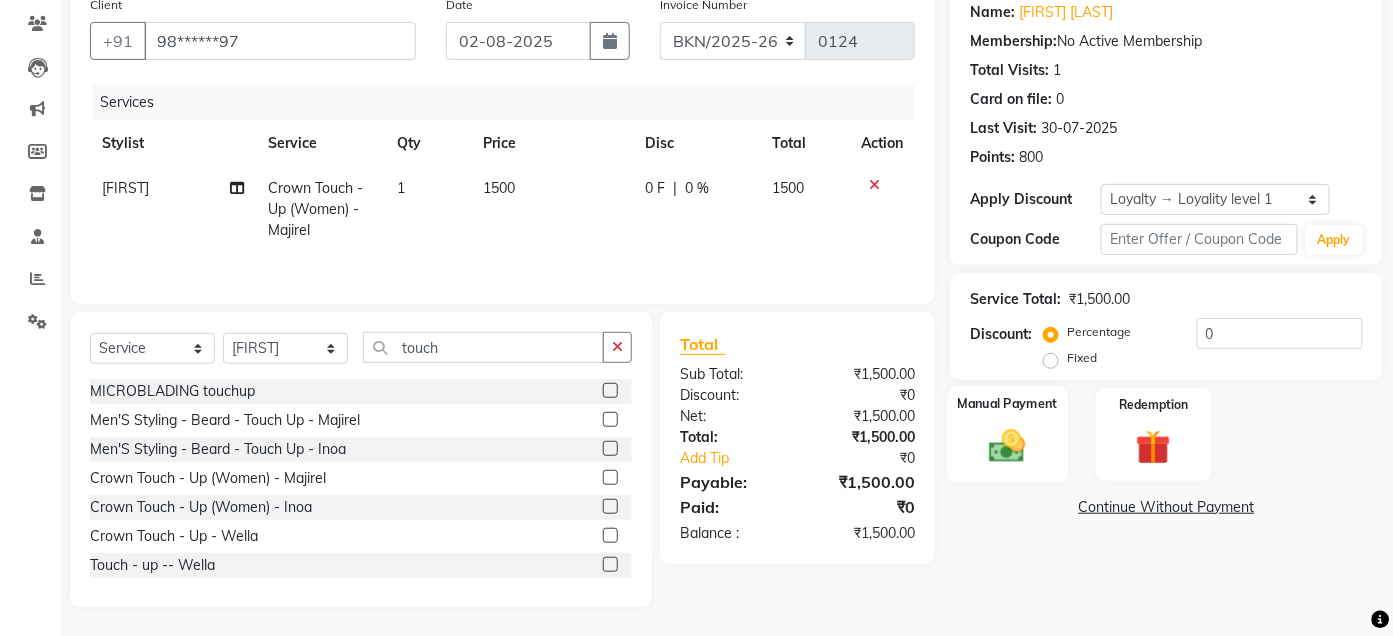 click on "Manual Payment" 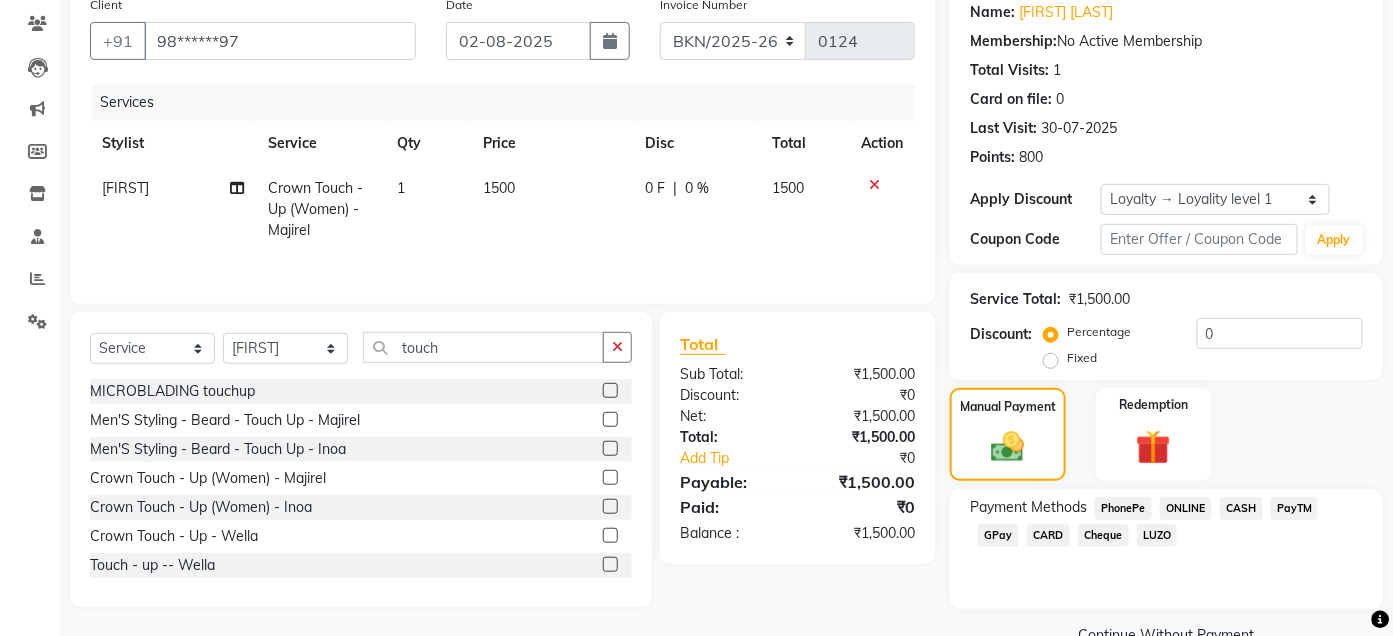 click on "CASH" 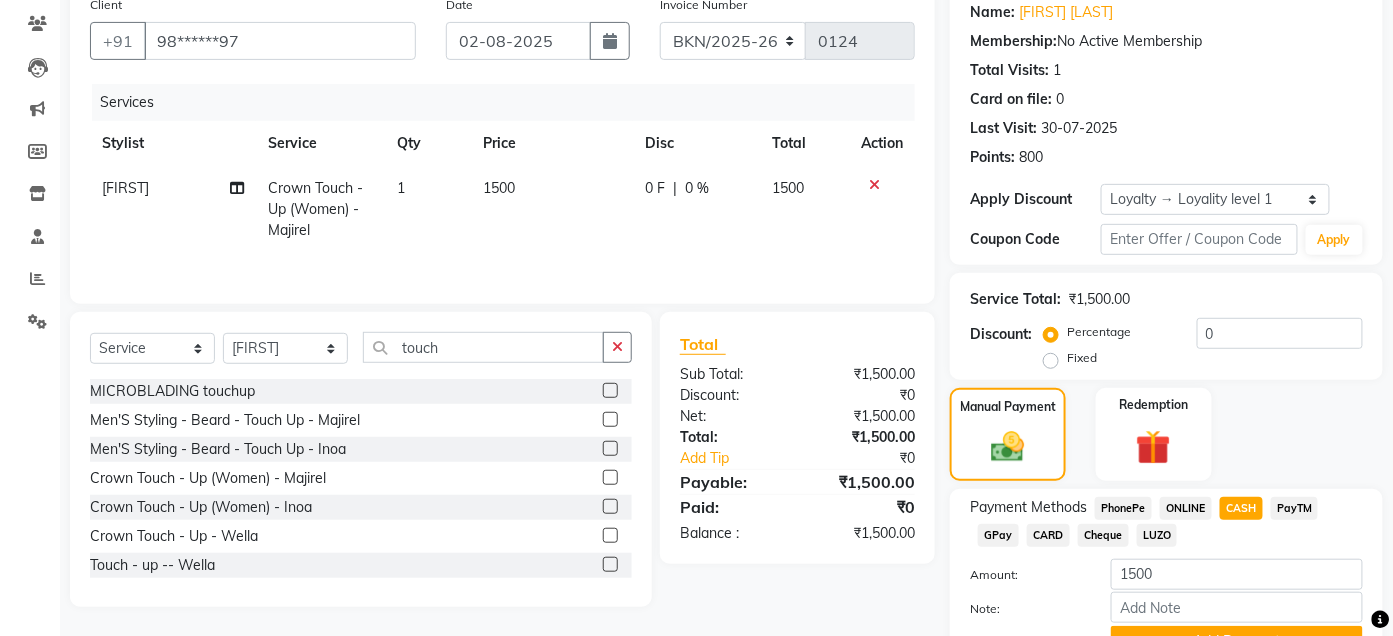 scroll, scrollTop: 265, scrollLeft: 0, axis: vertical 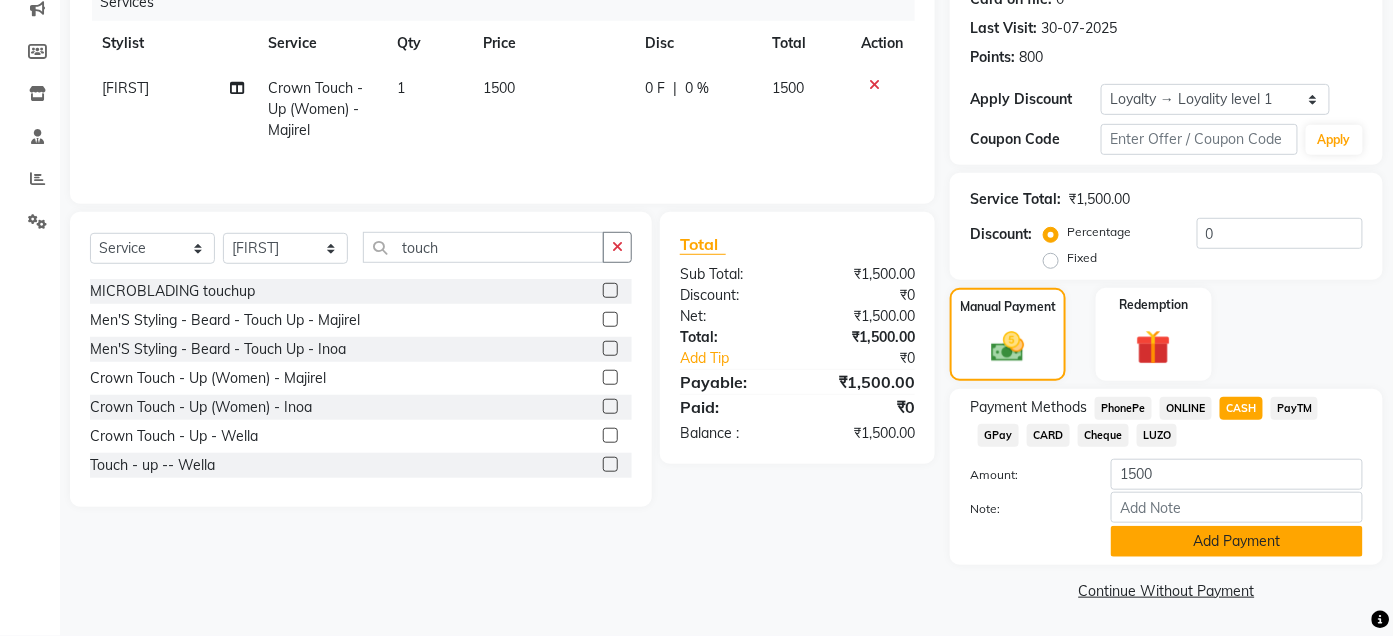 click on "Add Payment" 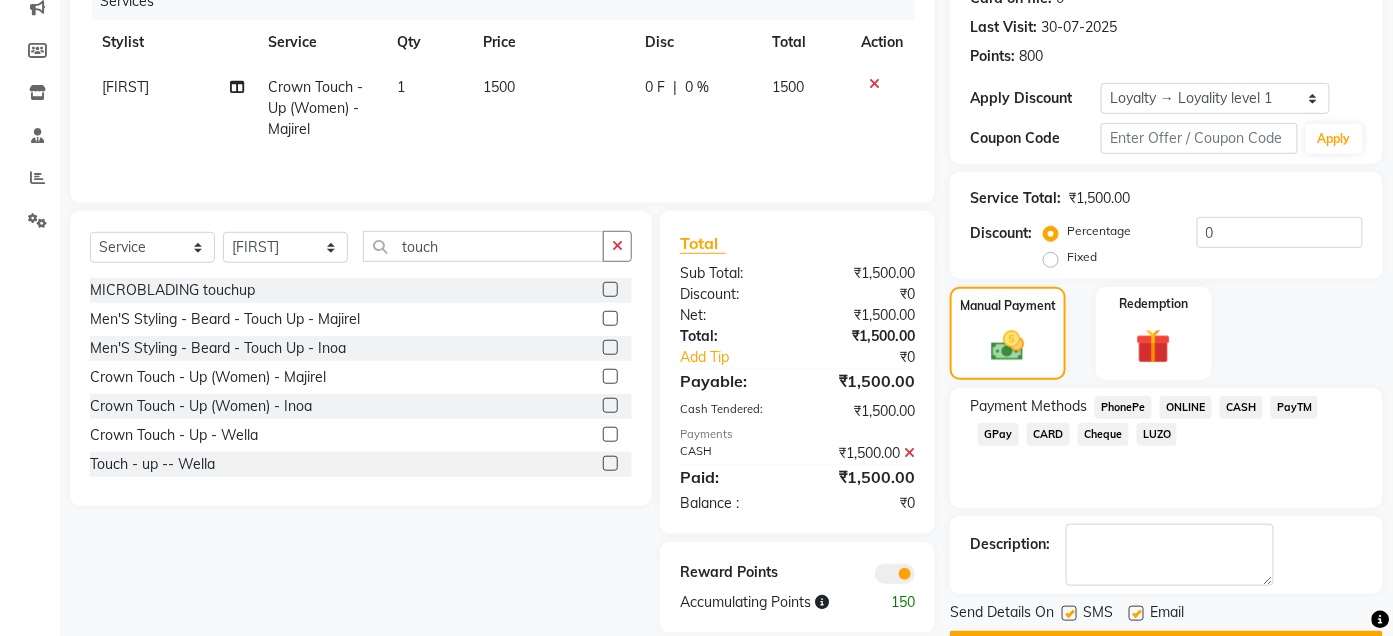 click 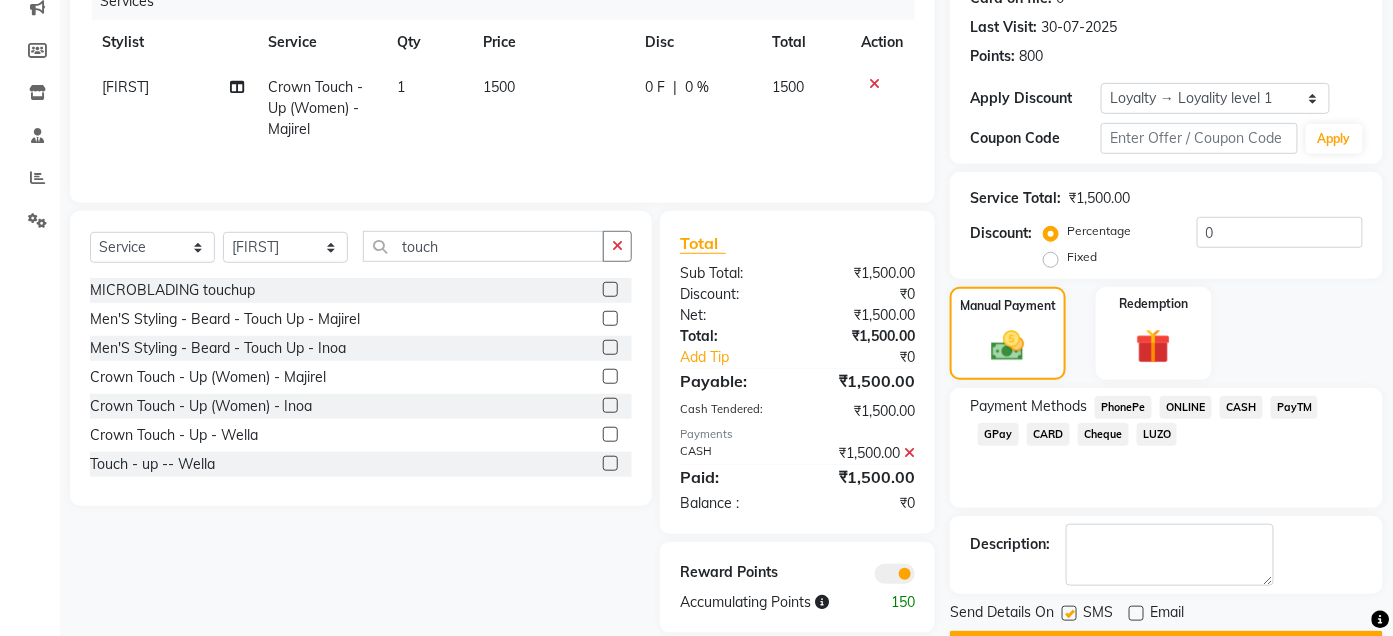 click 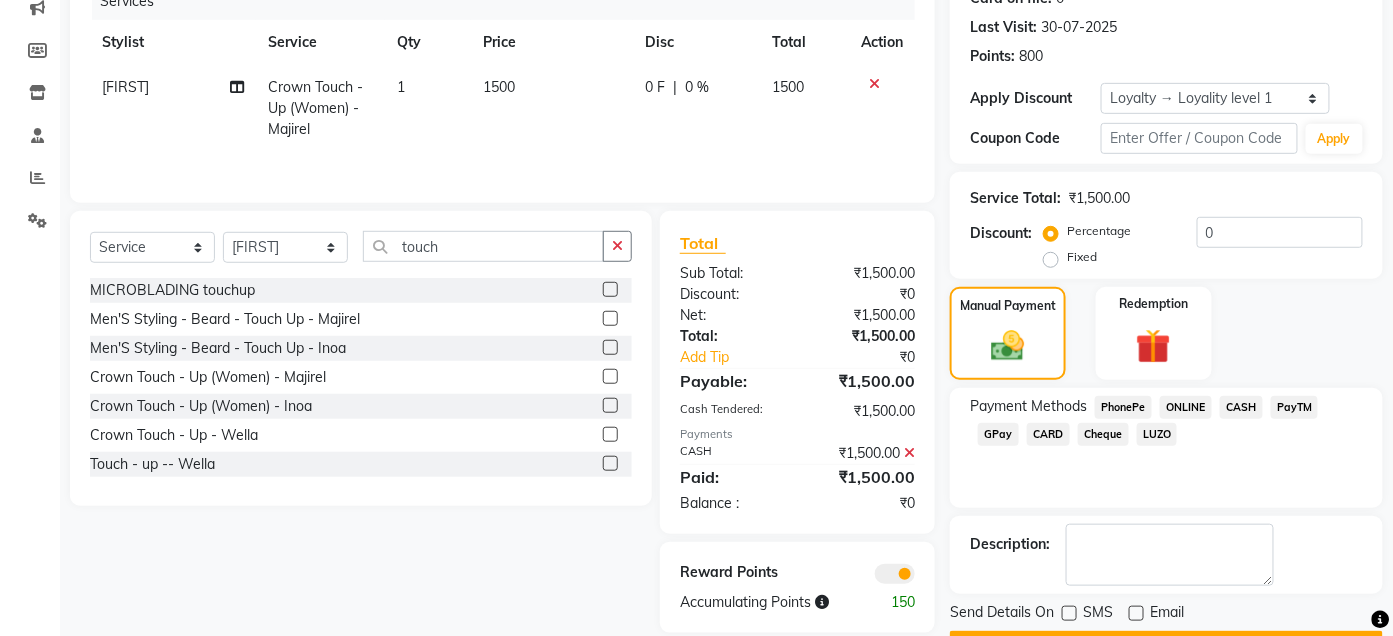 scroll, scrollTop: 320, scrollLeft: 0, axis: vertical 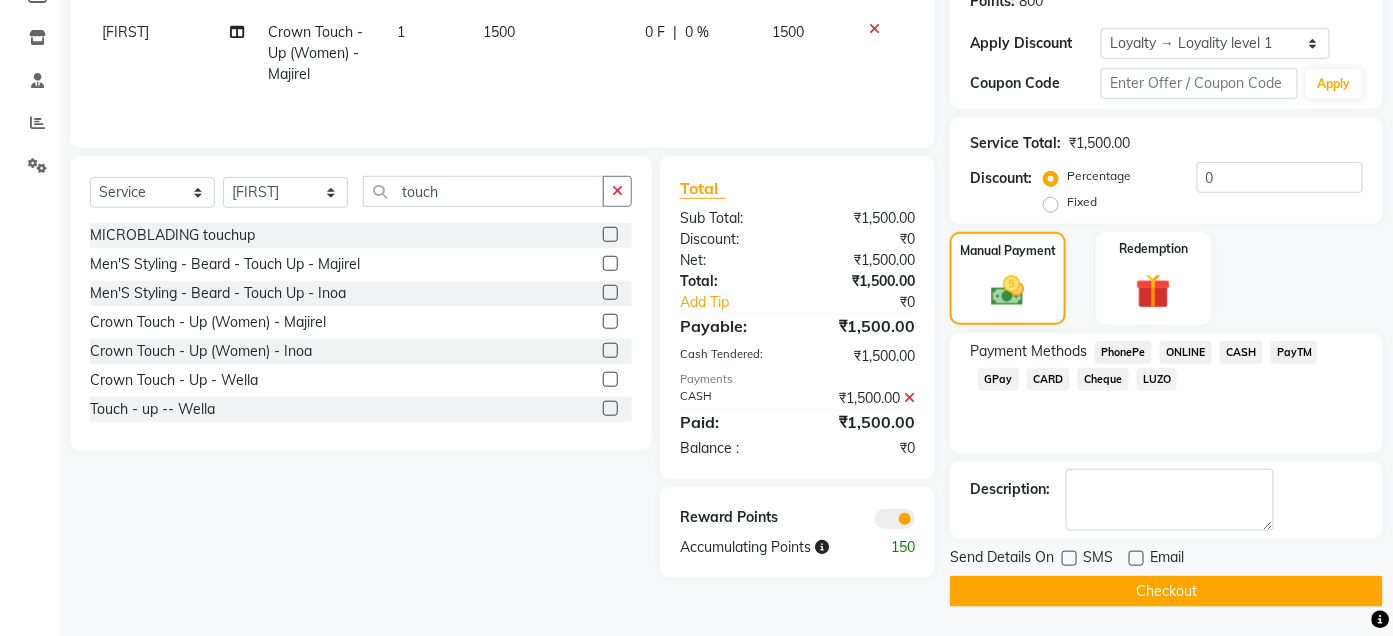 click on "Checkout" 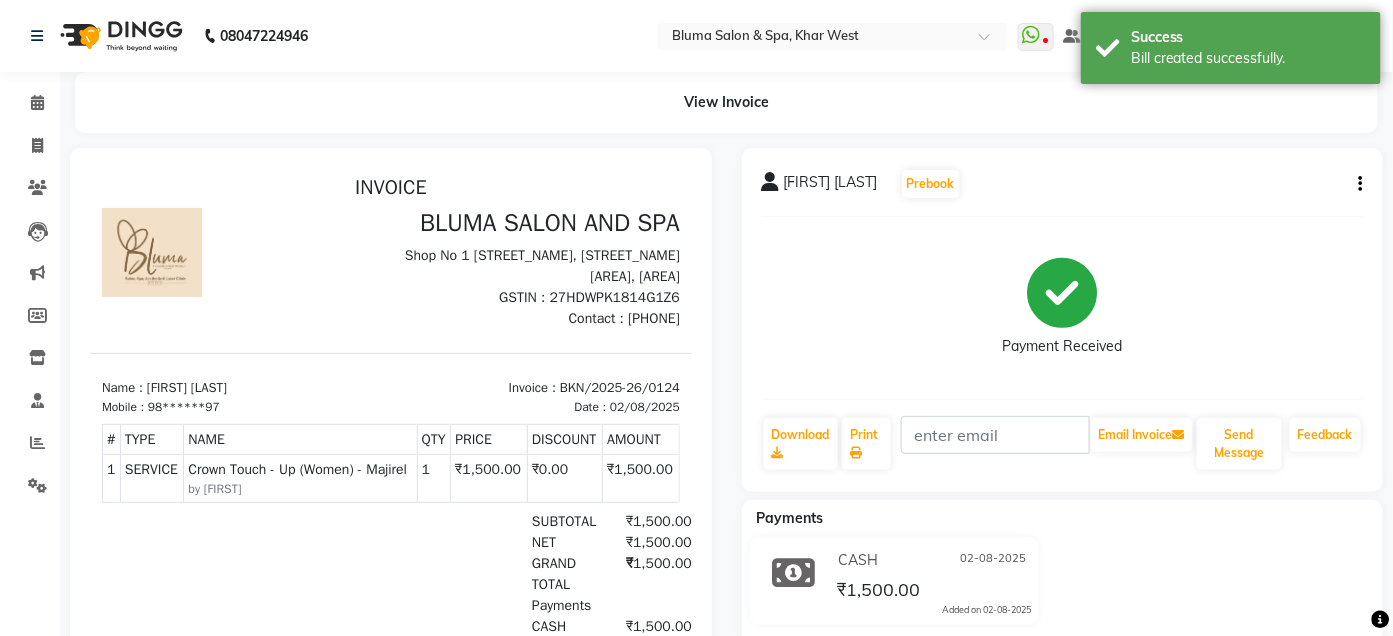 scroll, scrollTop: 0, scrollLeft: 0, axis: both 